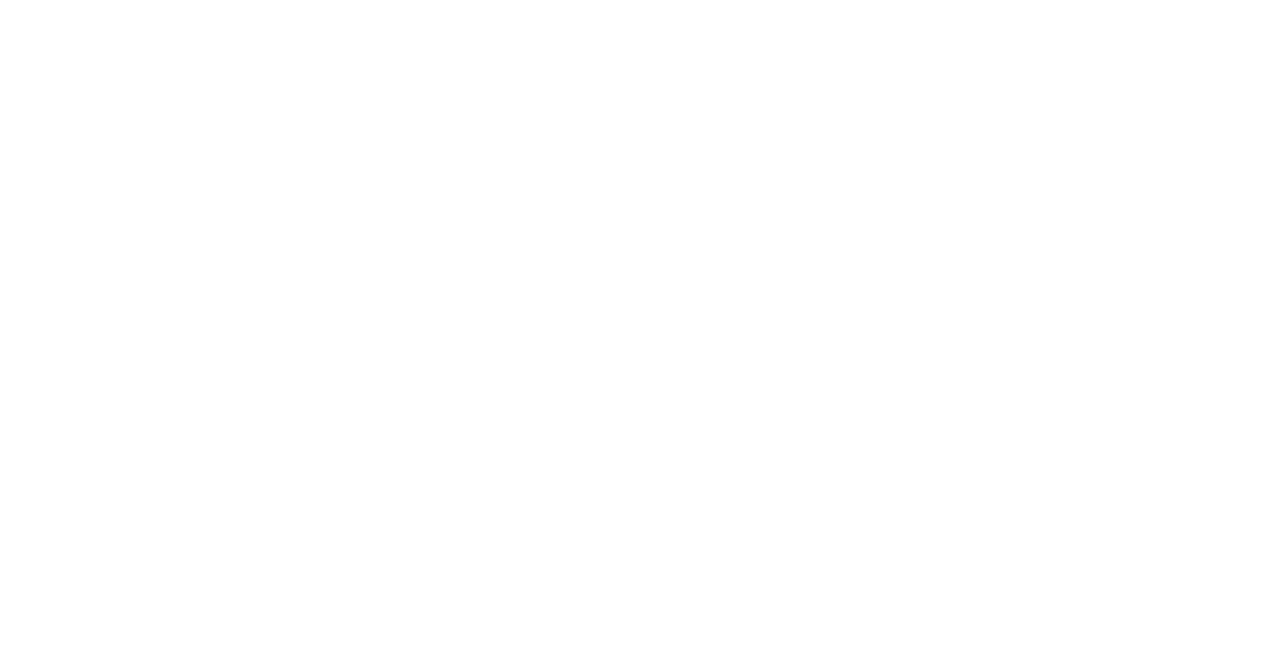 scroll, scrollTop: 0, scrollLeft: 0, axis: both 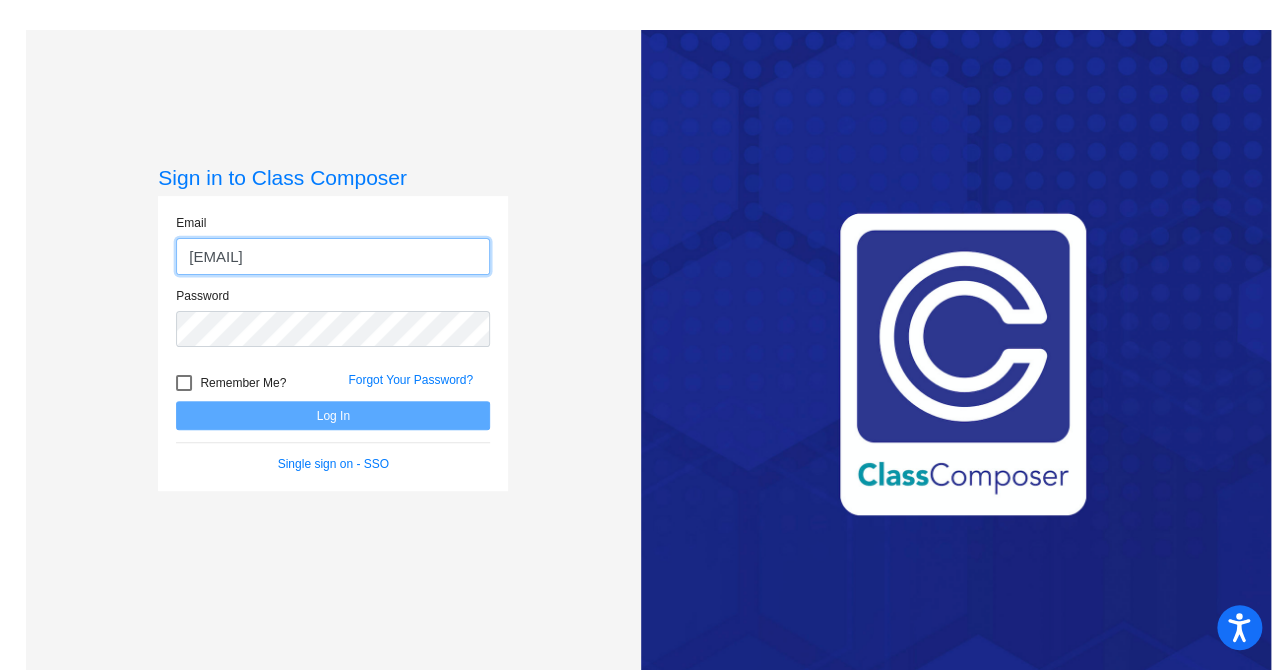 type on "[EMAIL]" 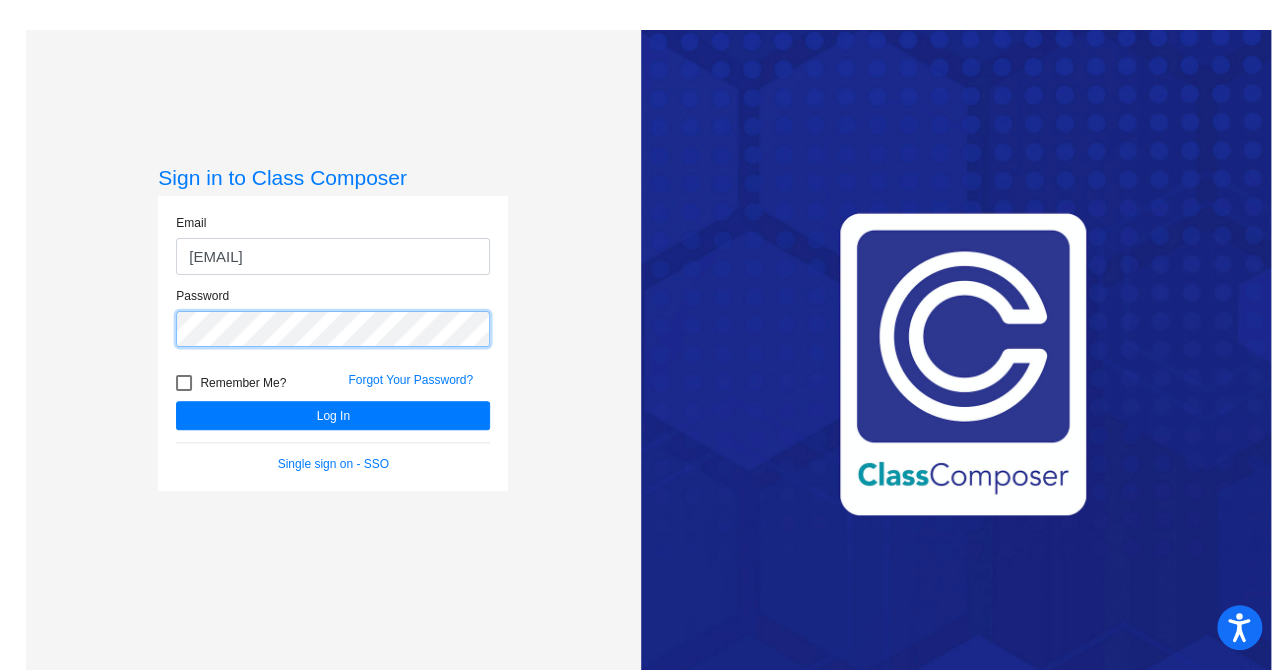 click on "Log In" 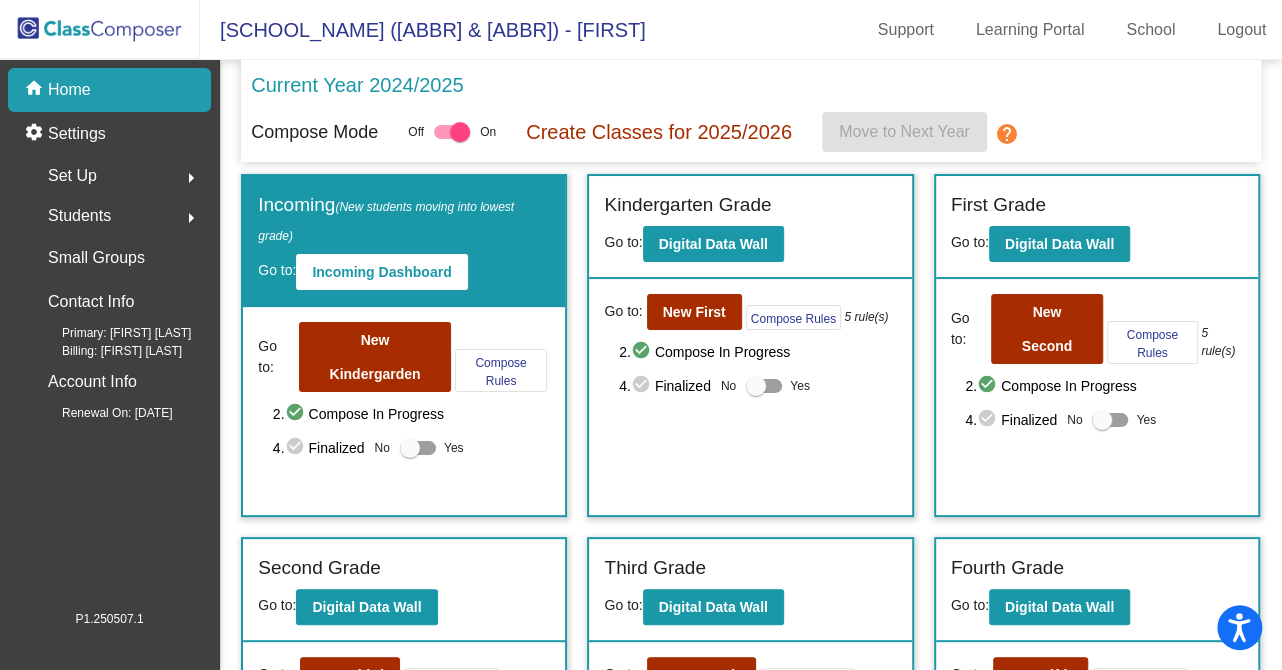 click on "arrow_right" 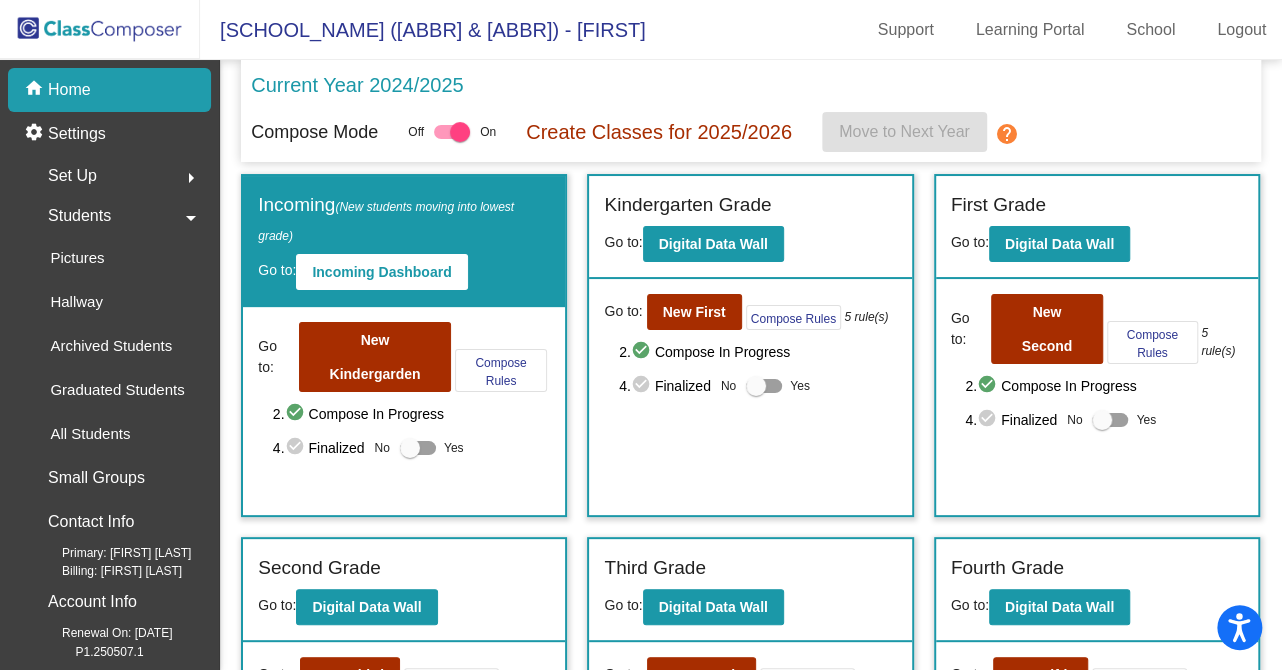 click on "arrow_drop_down" 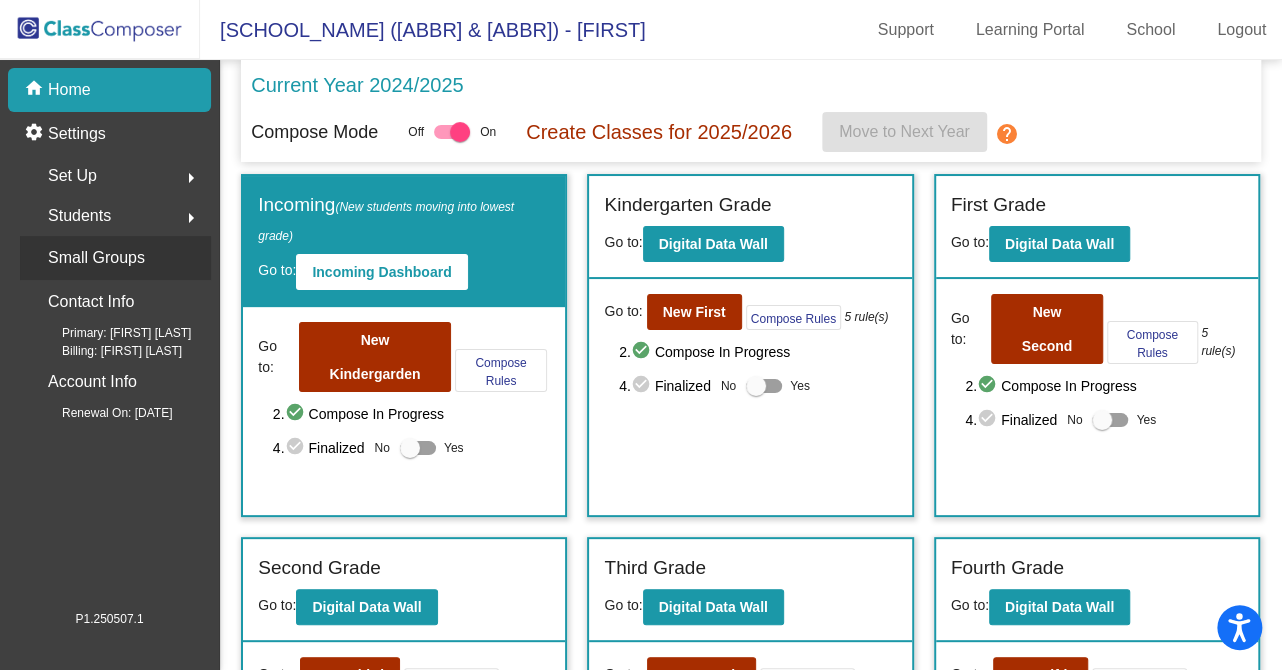 click on "Small Groups" 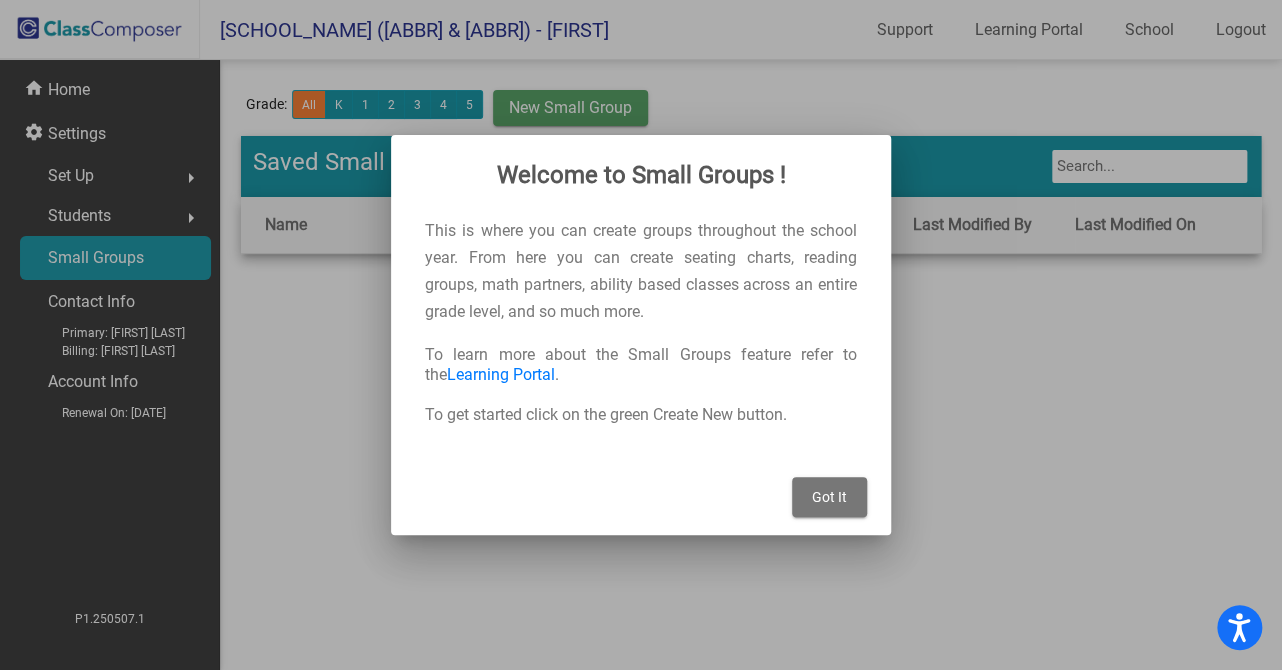 click on "Got It" at bounding box center (829, 497) 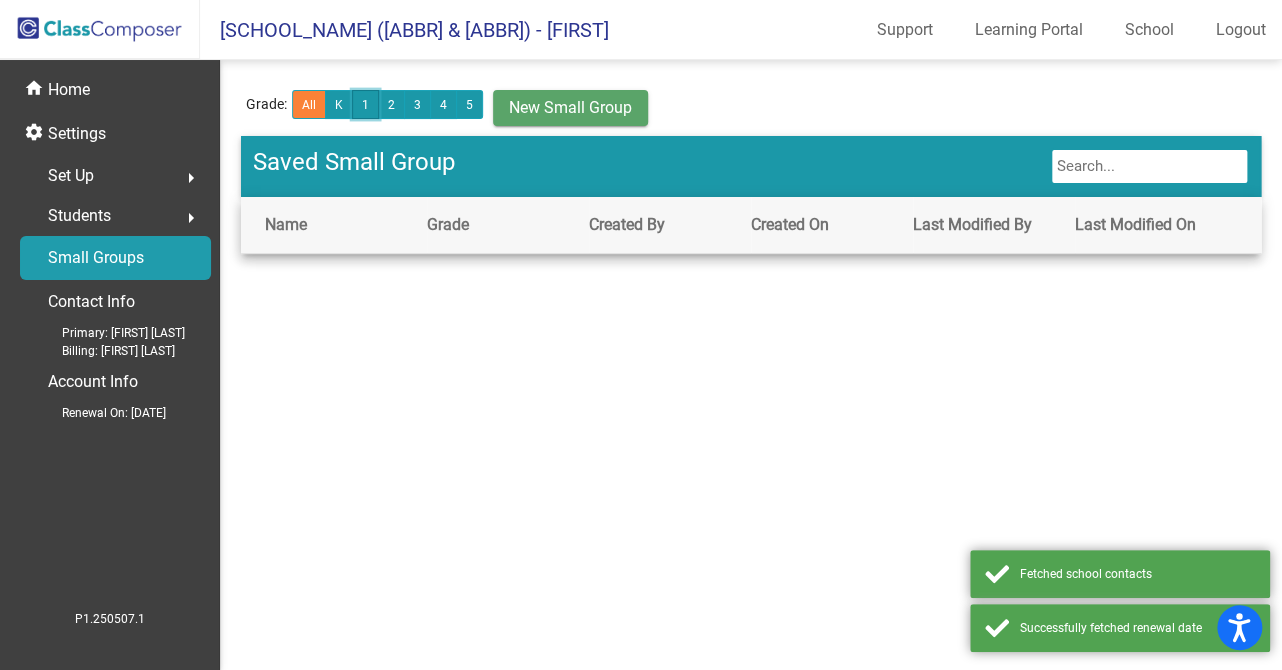 click on "1" at bounding box center (365, 104) 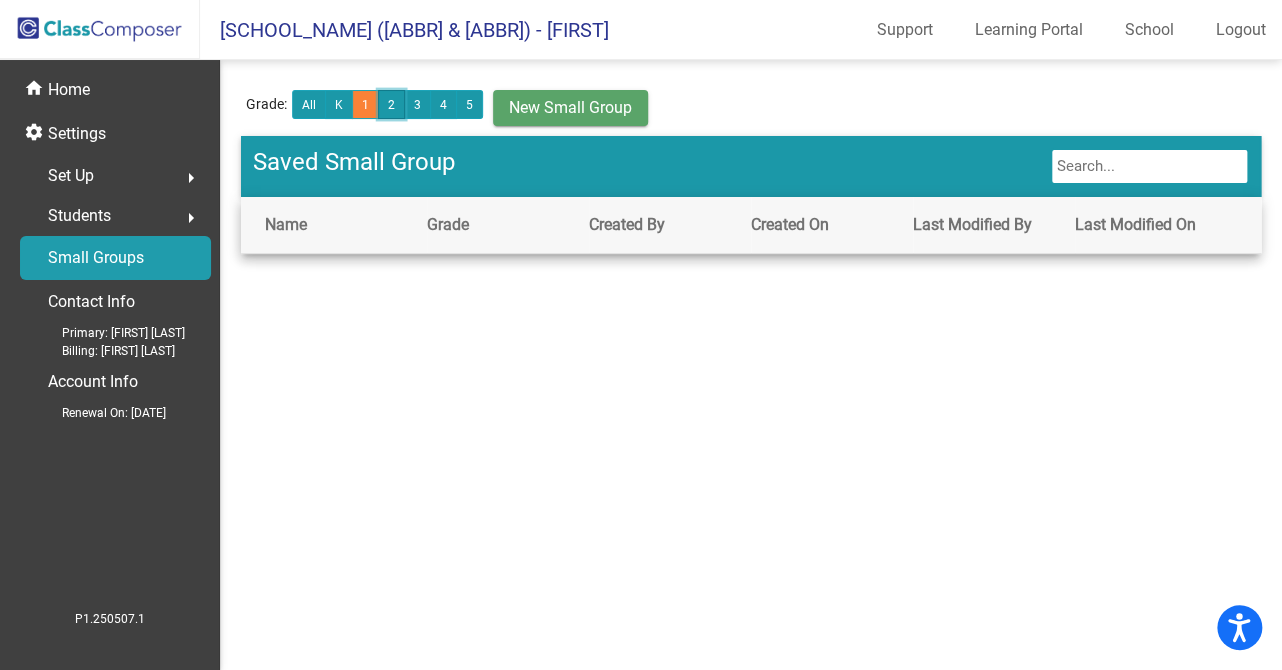 click on "2" at bounding box center [391, 104] 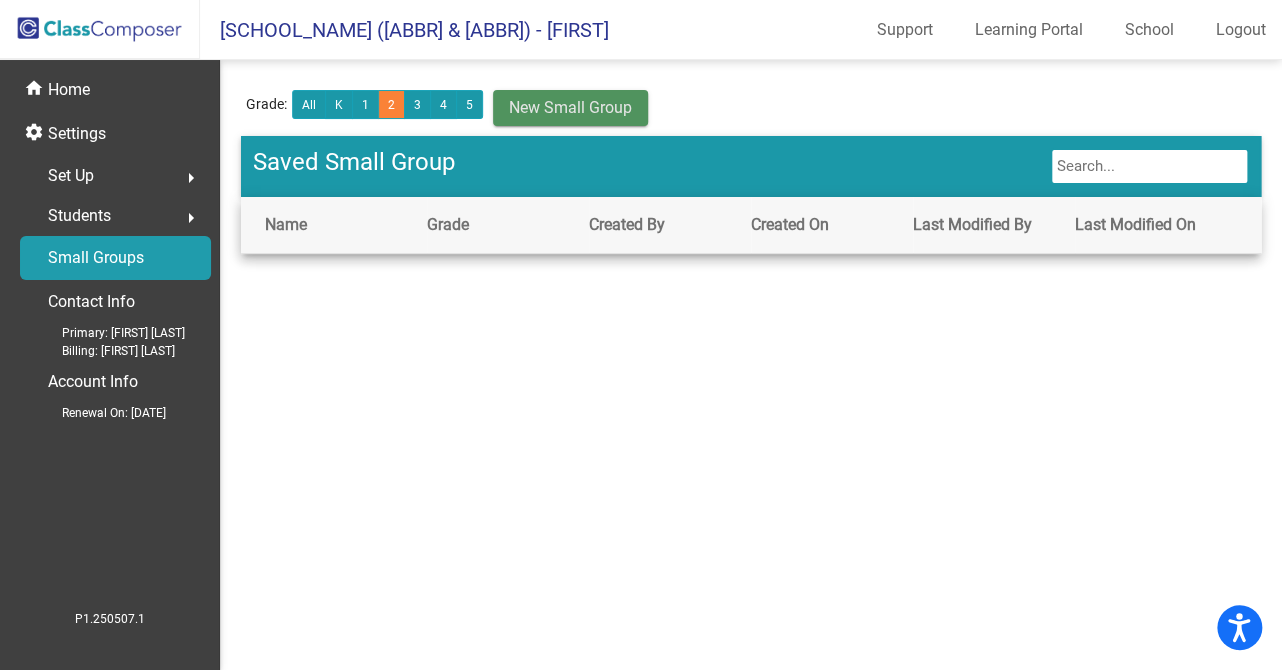 click on "New Small Group" 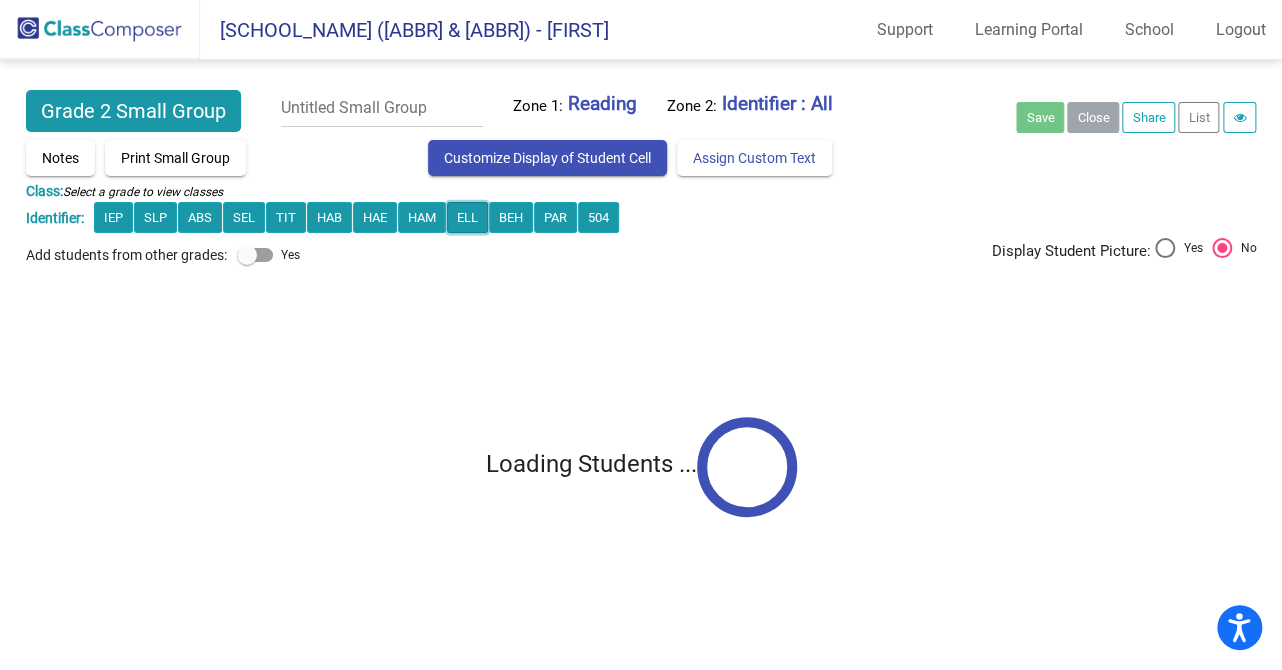 click on "ELL" at bounding box center (113, 217) 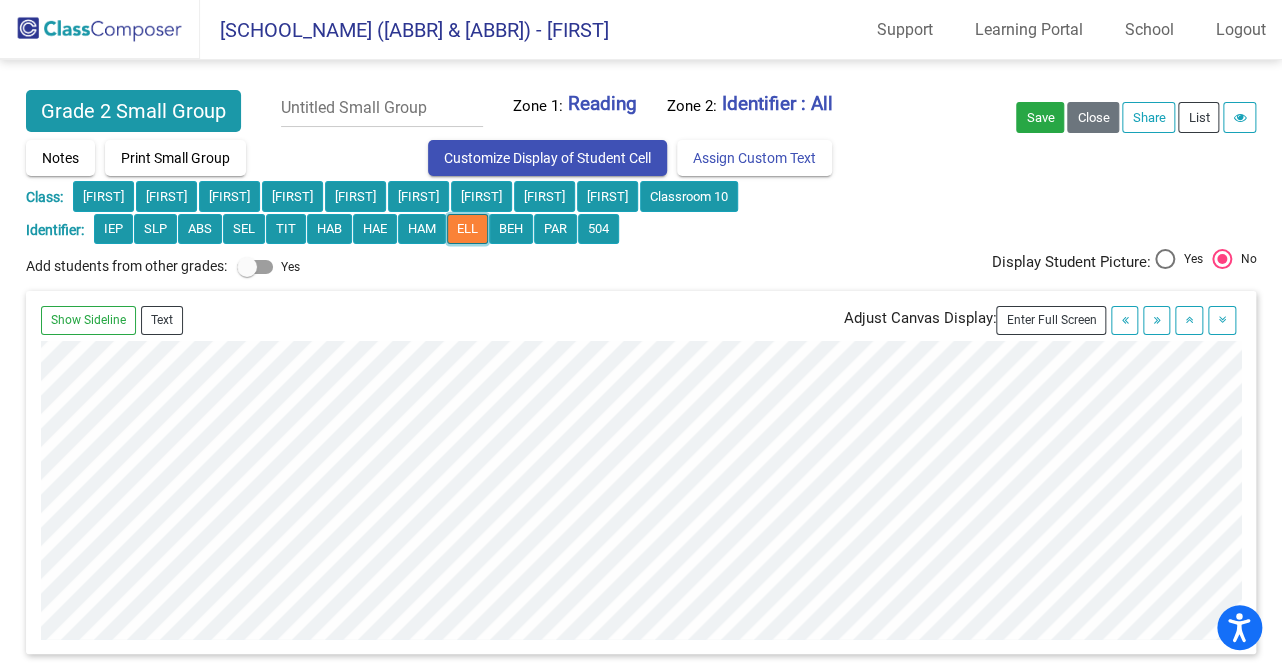 scroll, scrollTop: 0, scrollLeft: 0, axis: both 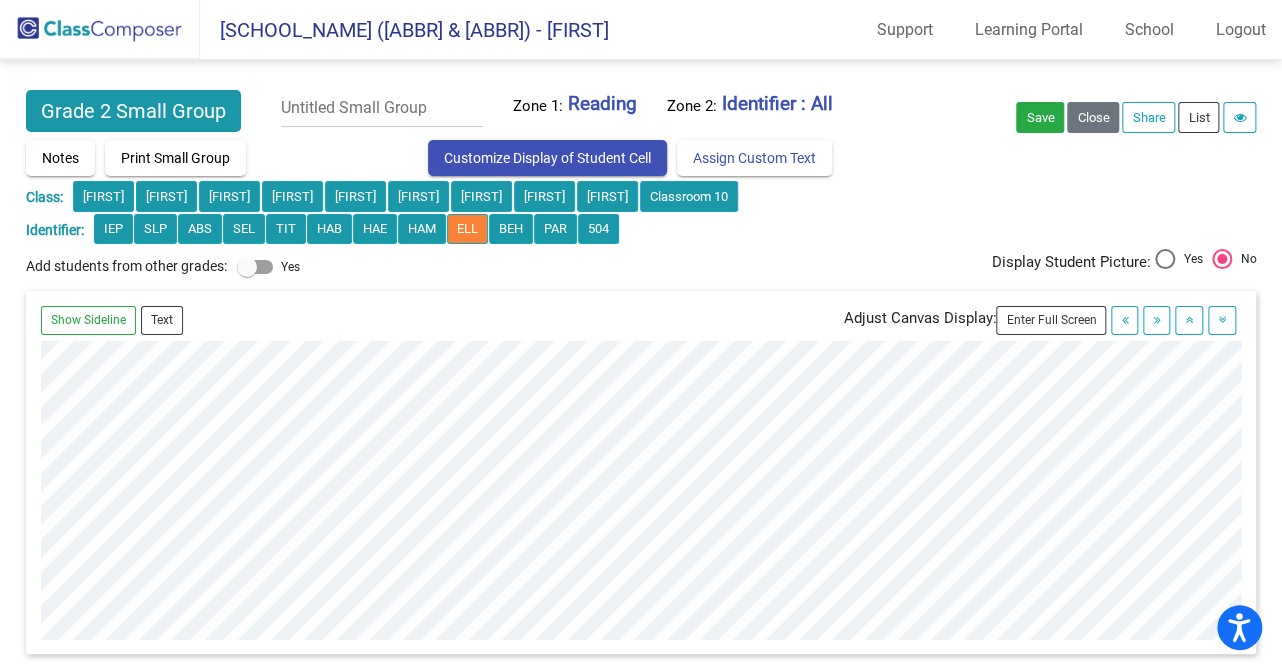 click on "Grade 2 Small Group Zone 1: Reading Zone 2: Identifier : All Save Close Add Subgroup Share List Notes Print Small Group Customize Display of Student Cell Assign Custom Text Grade: K 1 2 3 4 5 Class: [FIRST] [FIRST] [FIRST] [FIRST] [FIRST] [FIRST] [FIRST] [FIRST] [FIRST] Classroom 10 Identifier: IEP SLP ABS SEL TIT HAB HAE HAM ELL BEH PAR 504 Add students from other grades: Yes 2 Display Student Picture: Yes No Drag and drop students into canvas close Search Student By Name Select All Add Selected Grade 2 Students Girls 9 [FIRST] [INITIAL] [ABBR] [ABBR] [ABBR] 9 [FIRST]. [INITIAL] [ABBR] [ABBR] [ABBR] 9 [FIRST] [INITIAL] [ABBR] 9 [FIRST]. [INITIAL] [ABBR] 9 [FIRST]. [INITIAL] [ABBR] [ABBR] 9 [FIRST] [INITIAL] [ABBR] [ABBR] 9 [FIRST] [INITIAL] [ABBR] [ABBR] 9 [FIRST]. [INITIAL] [ABBR] 9 [FIRST]. [INITIAL] [ABBR] [ABBR] 9 [FIRST] [INITIAL] [ABBR] [ABBR] [ABBR] 9 [FIRST] [INITIAL] [ABBR] [ABBR] 9 [FIRST]. [INITIAL] [ABBR] [ABBR] 9 [FIRST]. [INITIAL] [ABBR] 9 [FIRST]. [INITIAL] [ABBR] 9 [FIRST] [INITIAL] [ABBR] [ABBR] 9 [FIRST] [INITIAL] [ABBR] [ABBR] 9 [FIRST]. [INITIAL] [ABBR] 9 [FIRST]. [INITIAL] [ABBR] [ABBR] 9 [FIRST]. [INITIAL] [ABBR] [ABBR] 9 [FIRST] [INITIAL] [ABBR] [ABBR] [ABBR] 8 [FIRST]. [INITIAL] [ABBR] [ABBR] 8 [ABBR] [ABBR] 8" 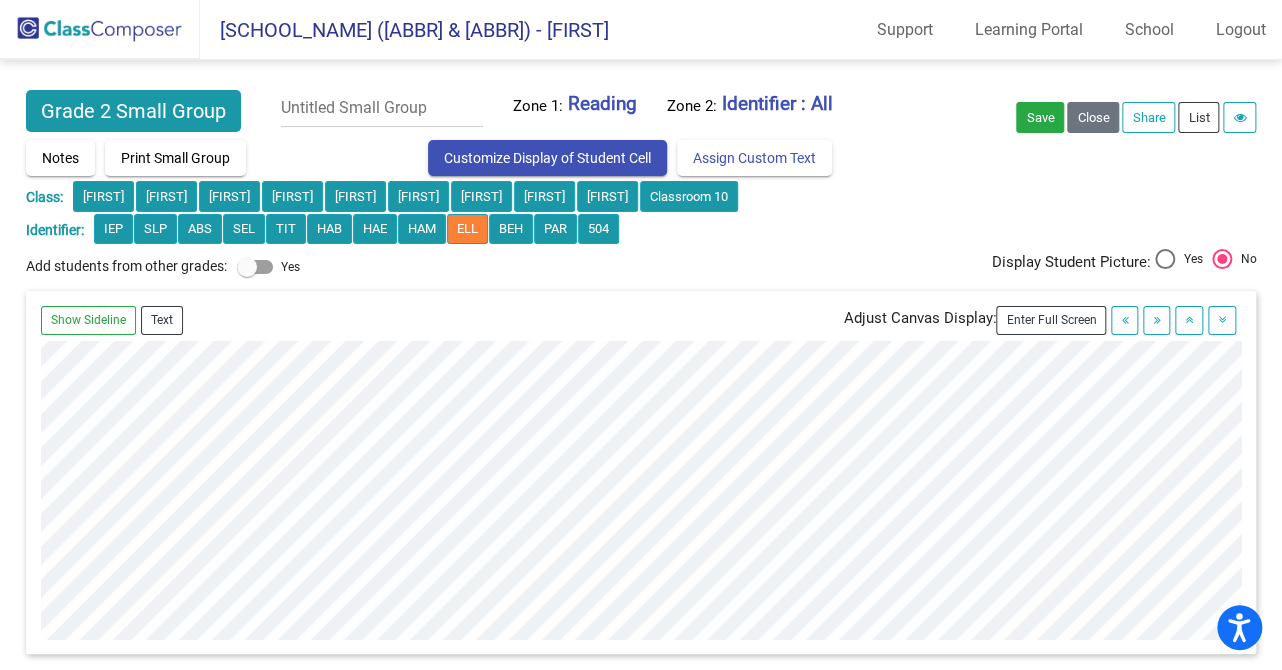 scroll, scrollTop: 680, scrollLeft: 0, axis: vertical 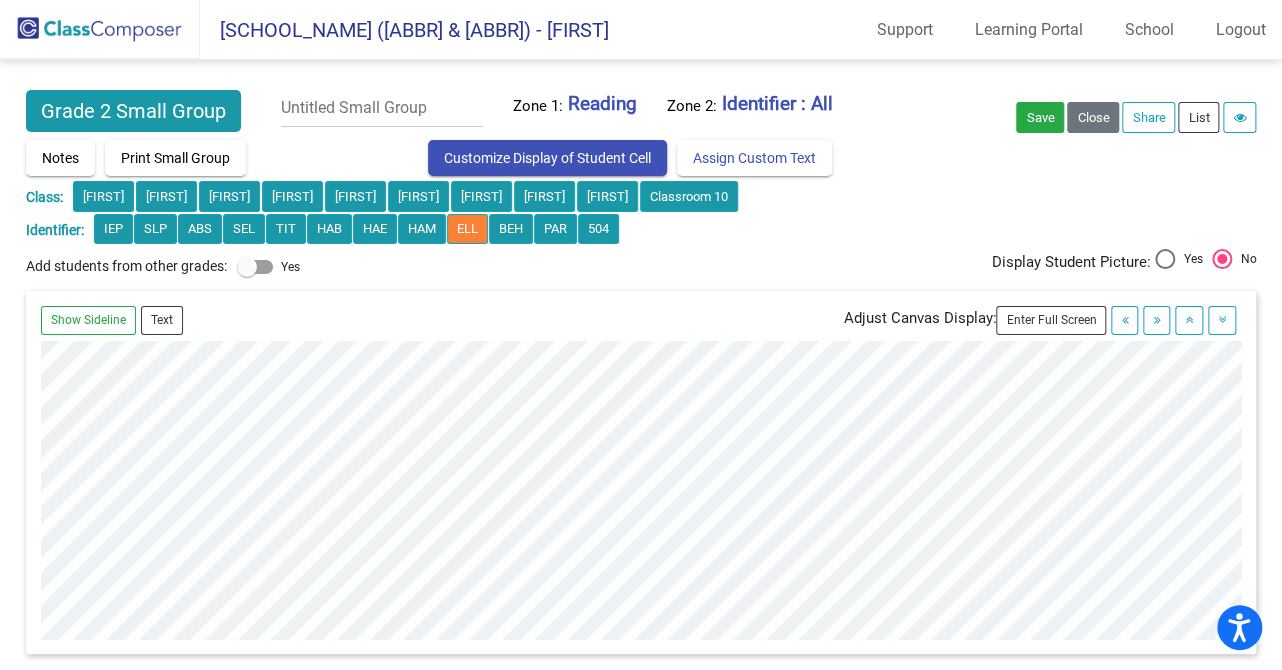 click on "Grade 2 Small Group" 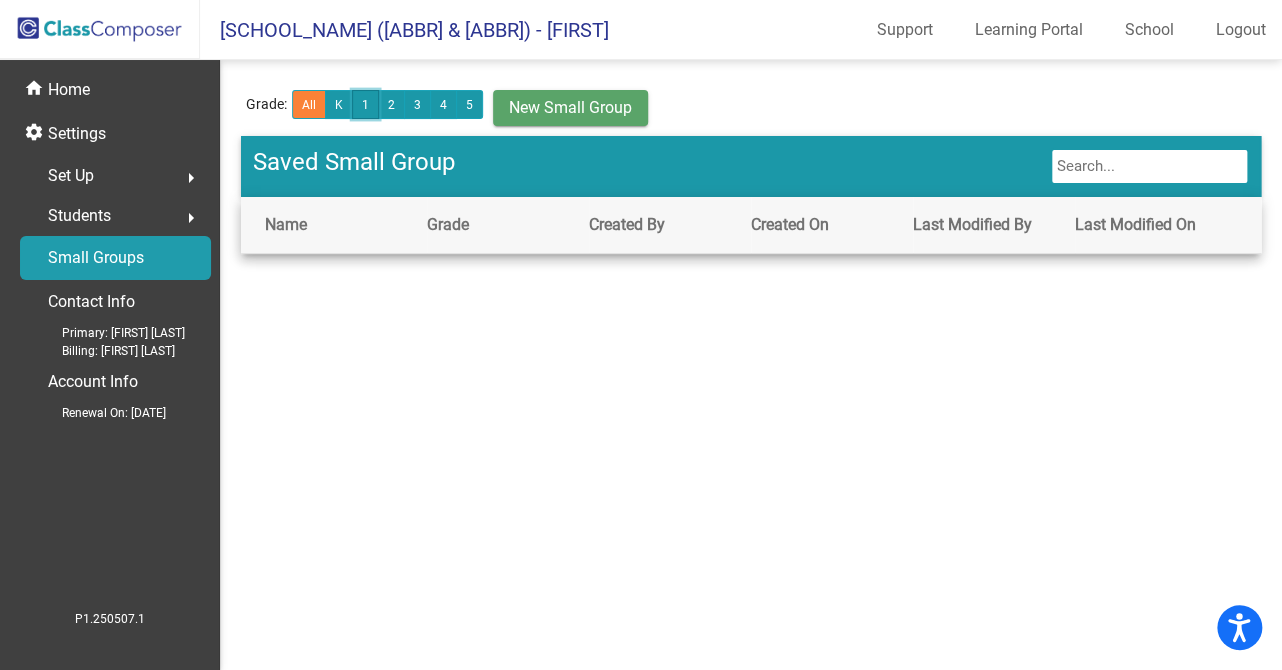 click on "1" at bounding box center (365, 104) 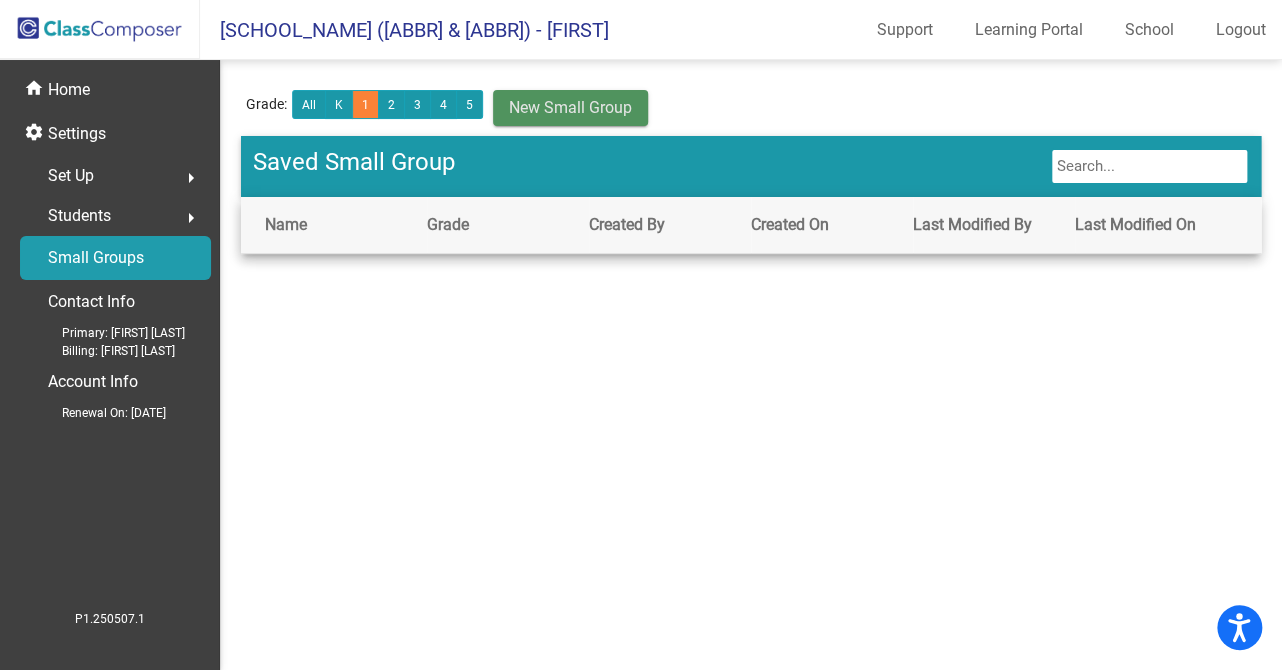 click on "New Small Group" 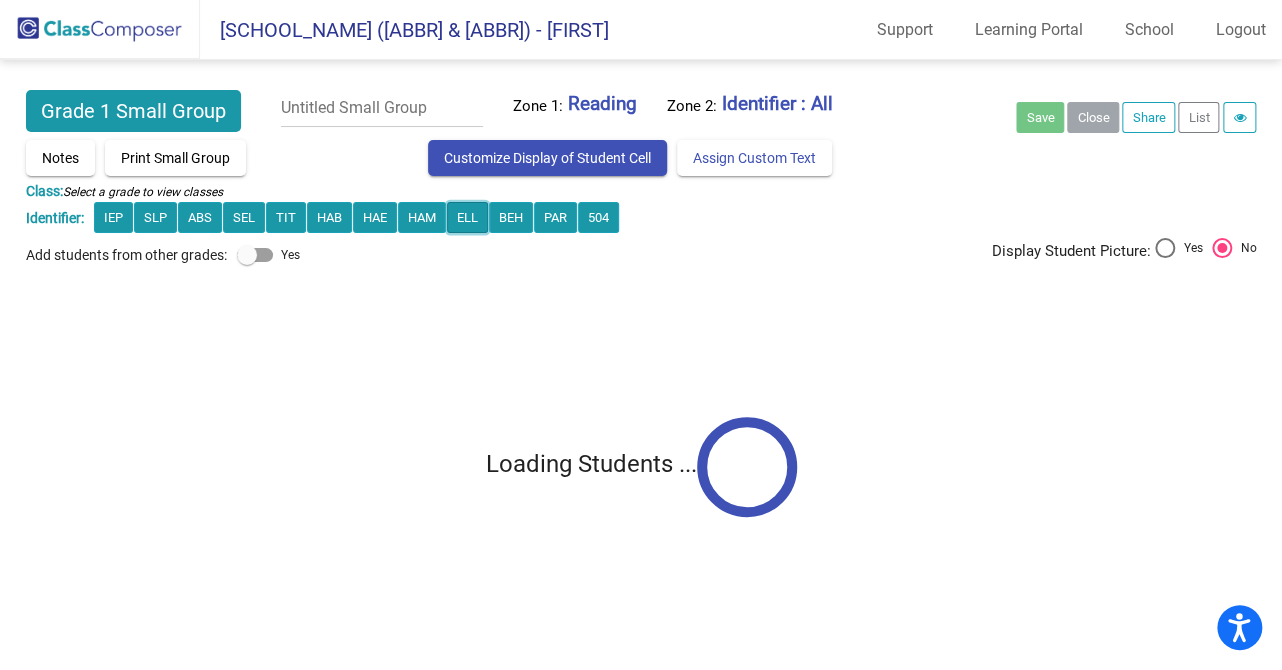 click on "ELL" at bounding box center [113, 217] 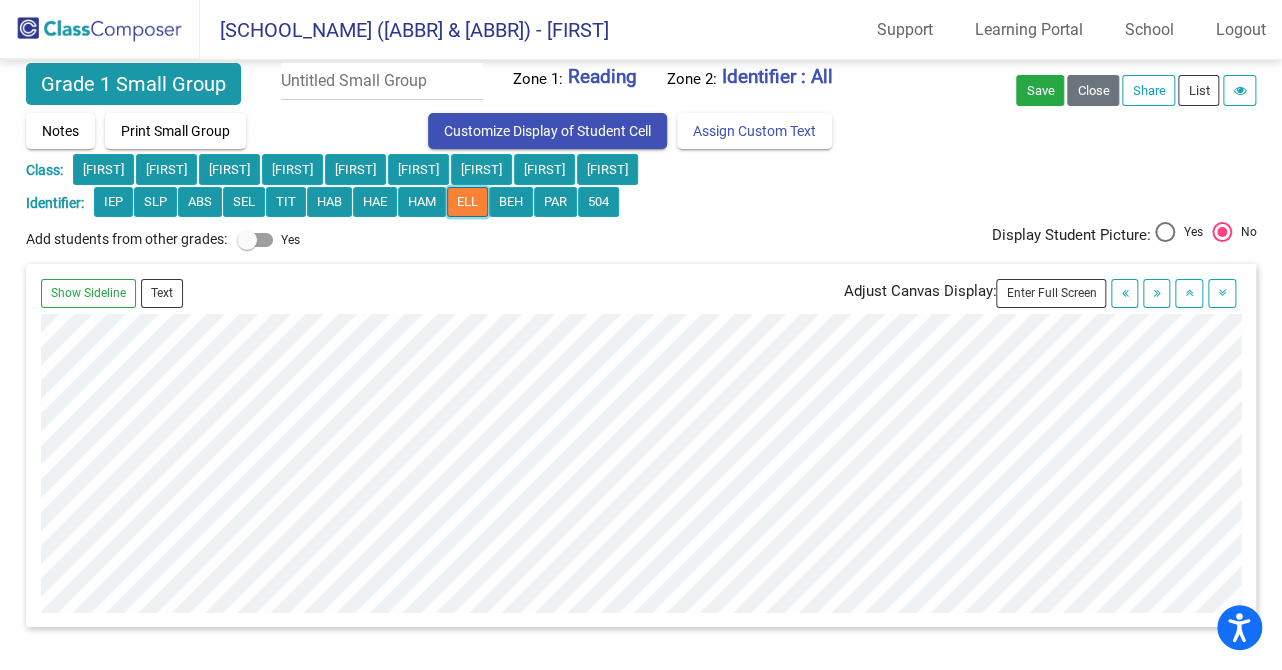 scroll, scrollTop: 48, scrollLeft: 0, axis: vertical 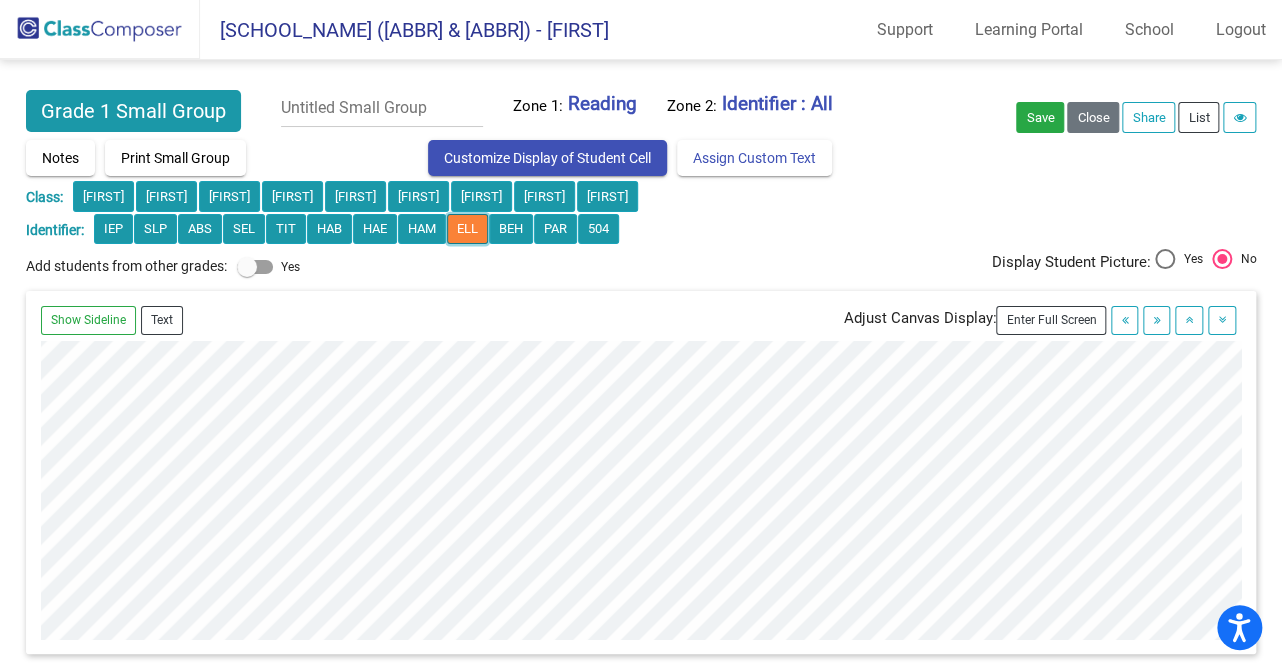 click on "ELL" at bounding box center (113, 229) 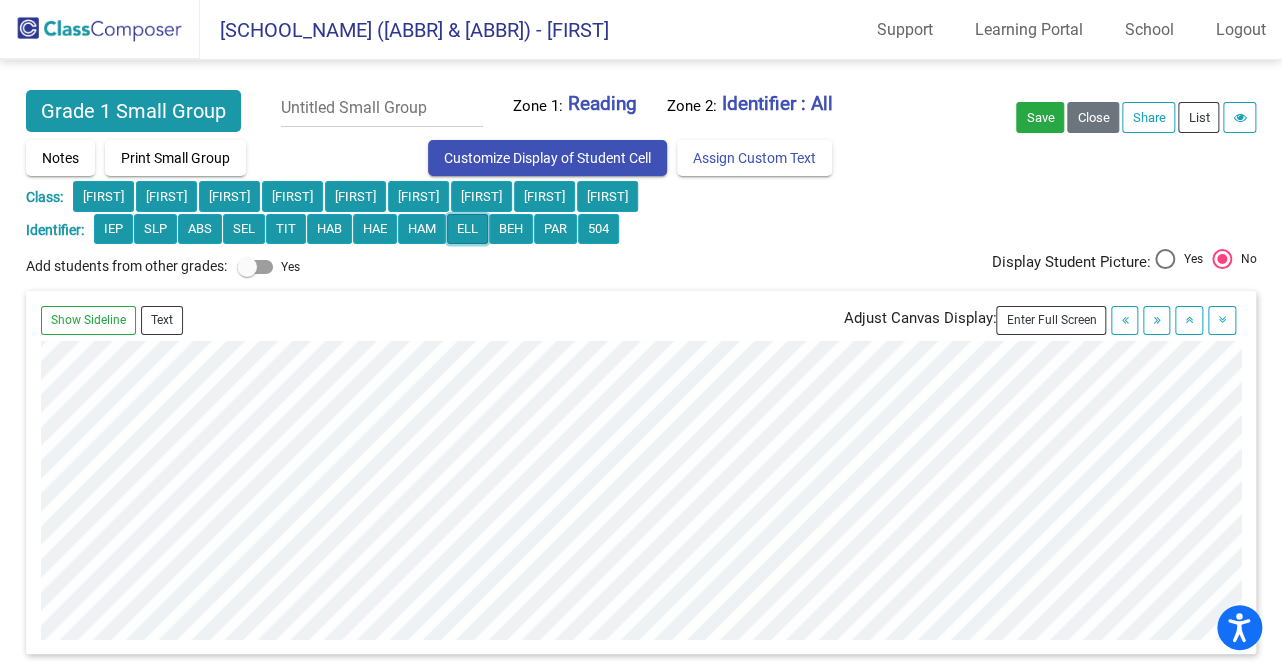 click on "ELL" at bounding box center [113, 229] 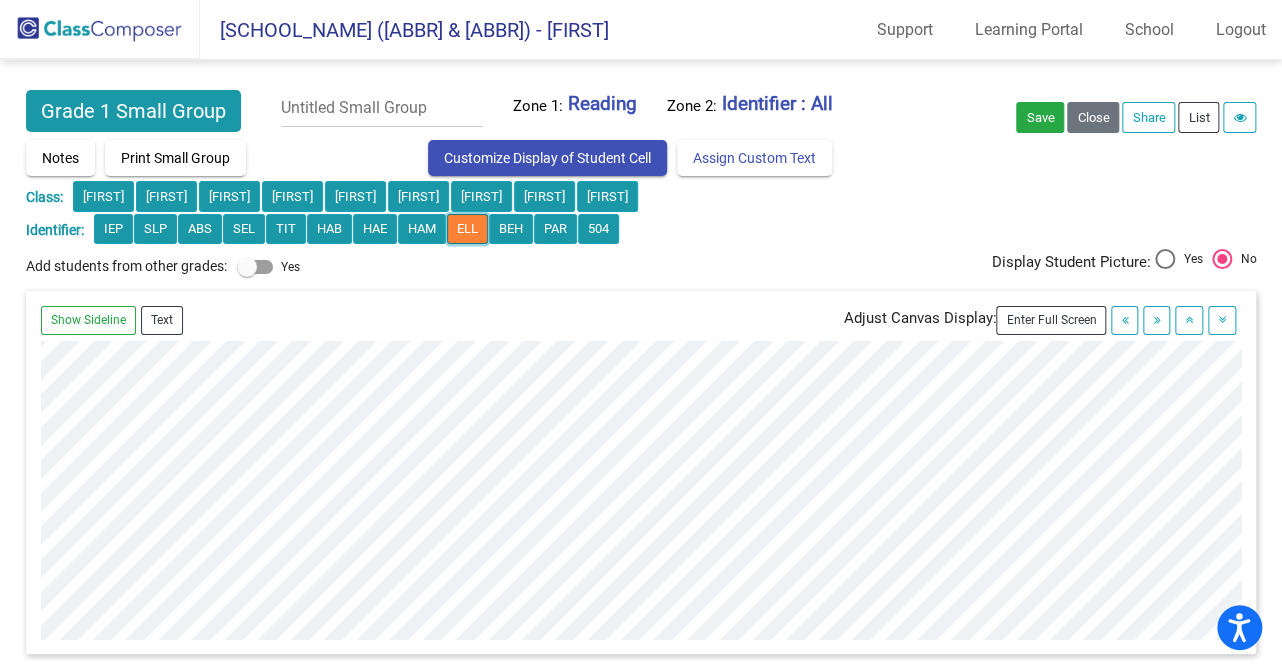 click on "ELL" at bounding box center (113, 229) 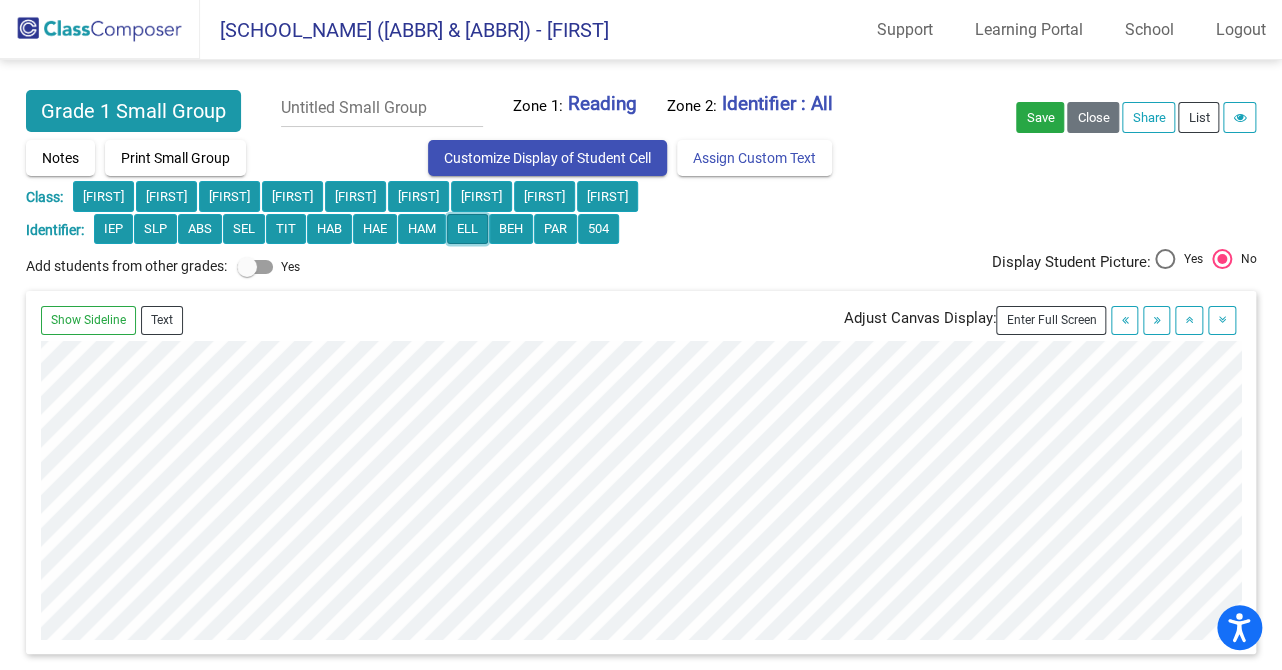 scroll, scrollTop: 0, scrollLeft: 2447, axis: horizontal 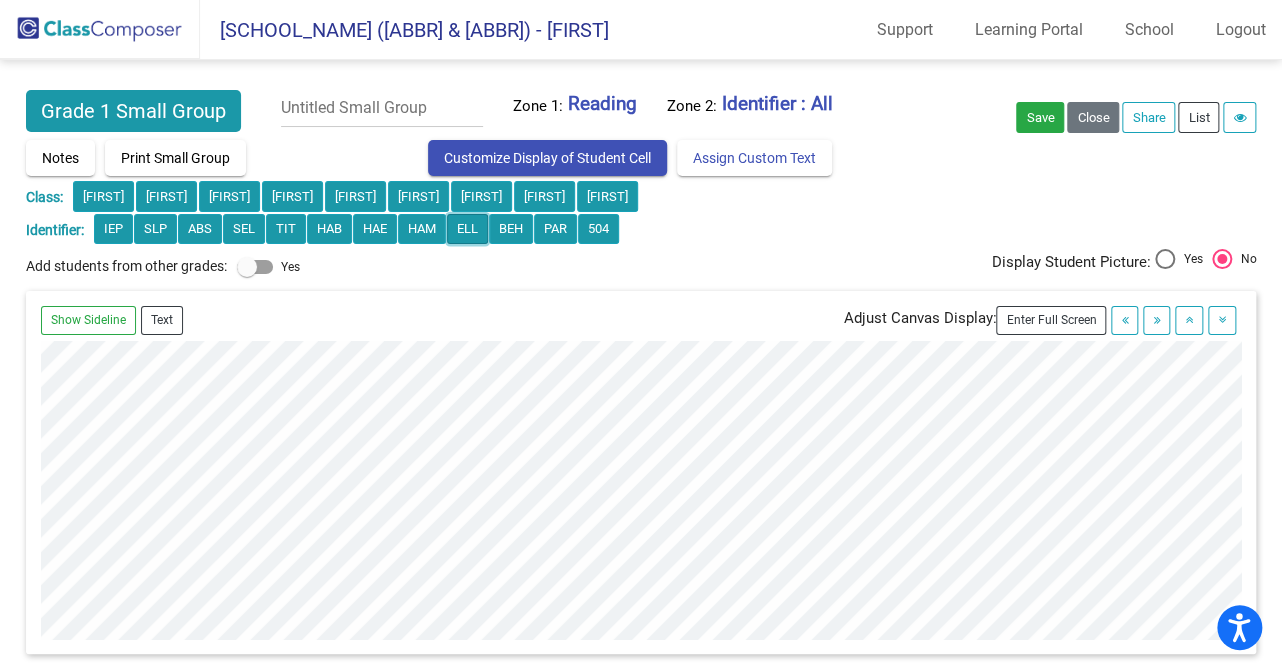 click on "ELL" at bounding box center (113, 229) 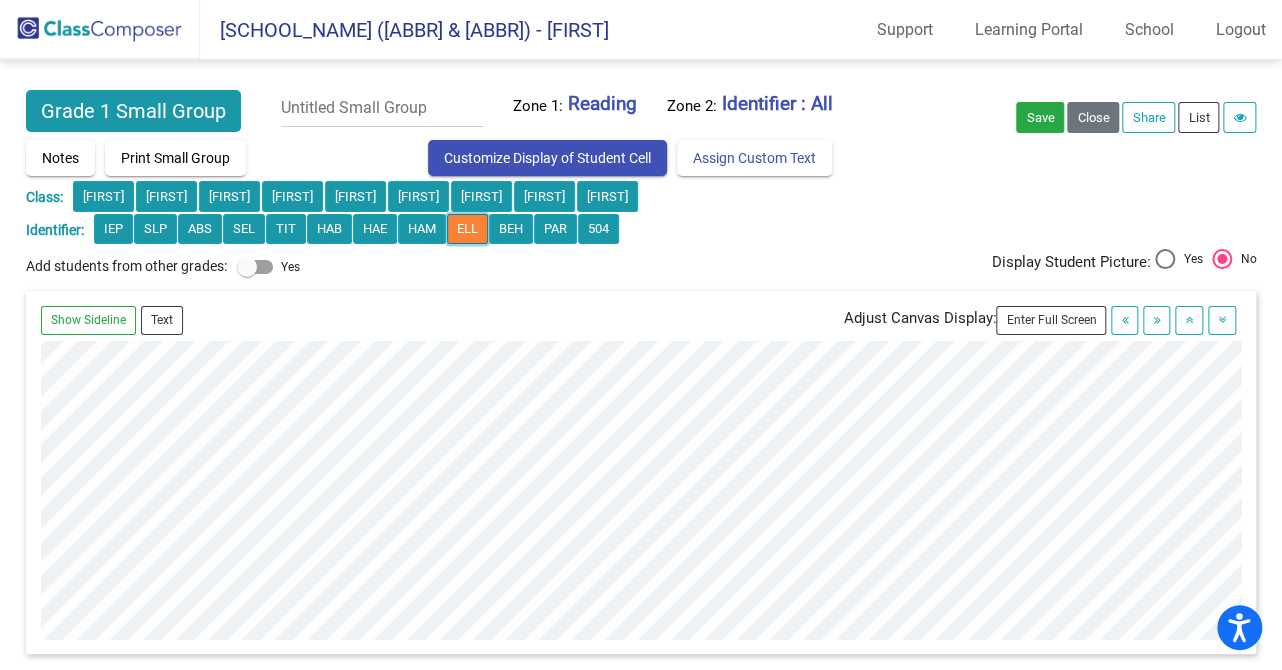 scroll, scrollTop: 902, scrollLeft: 2447, axis: both 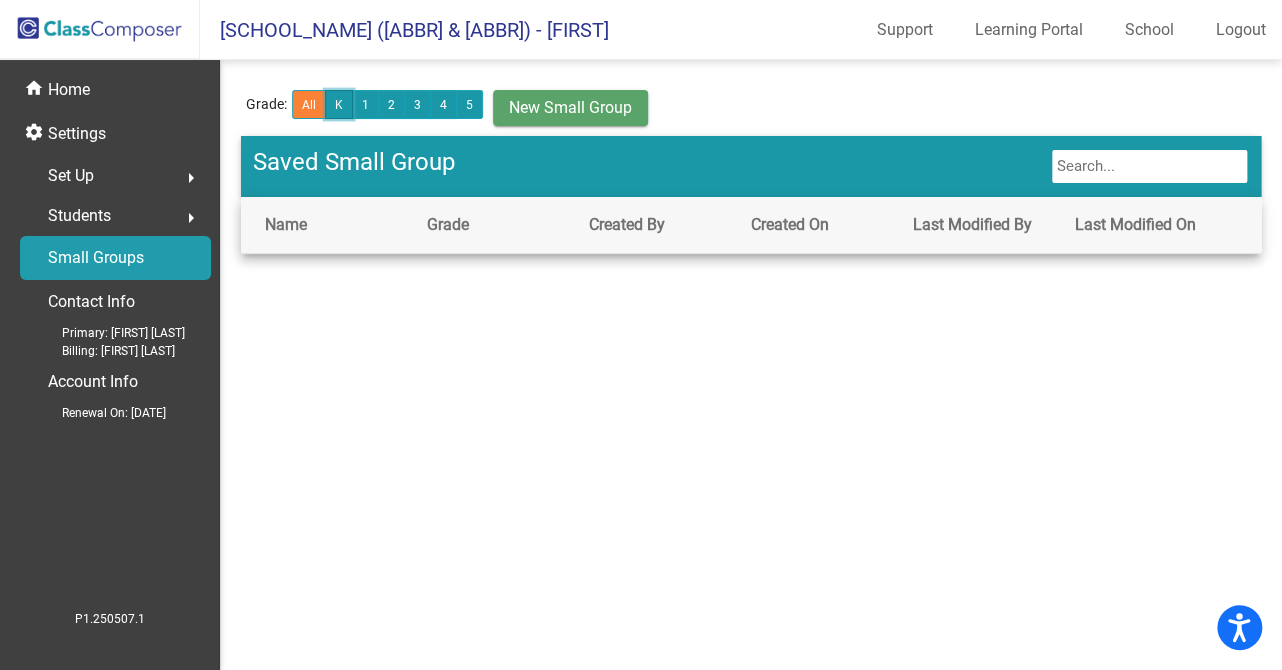 click on "K" at bounding box center (339, 104) 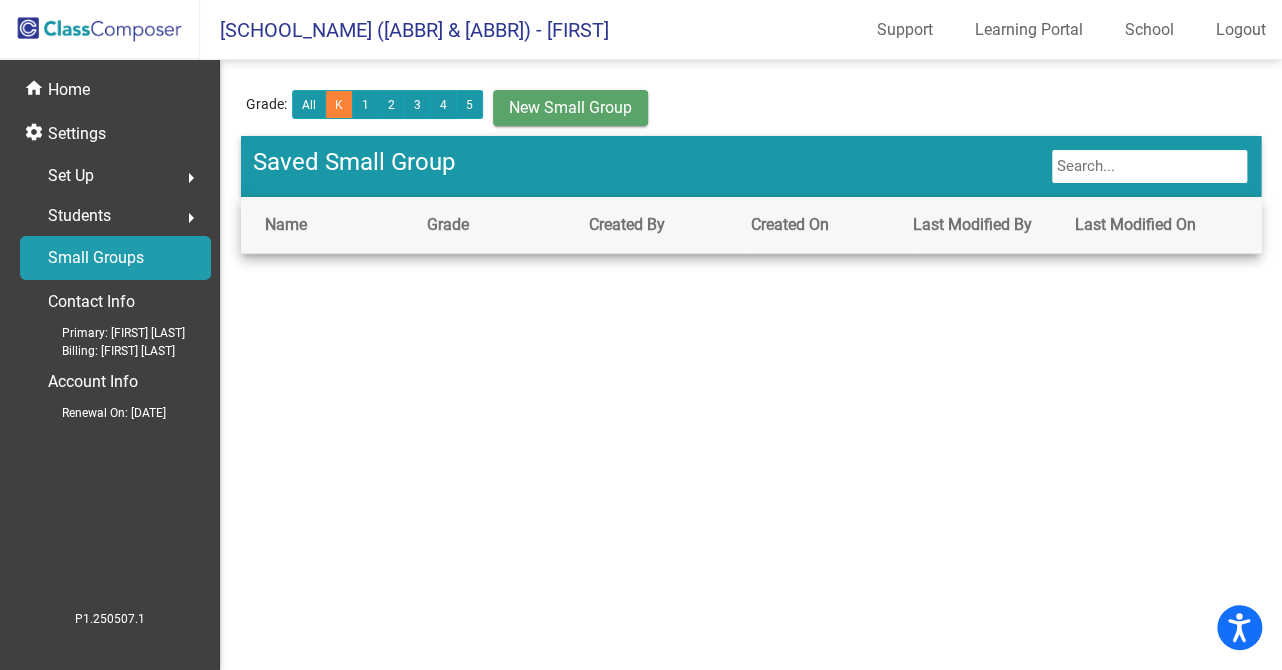 click on "New Small Group" 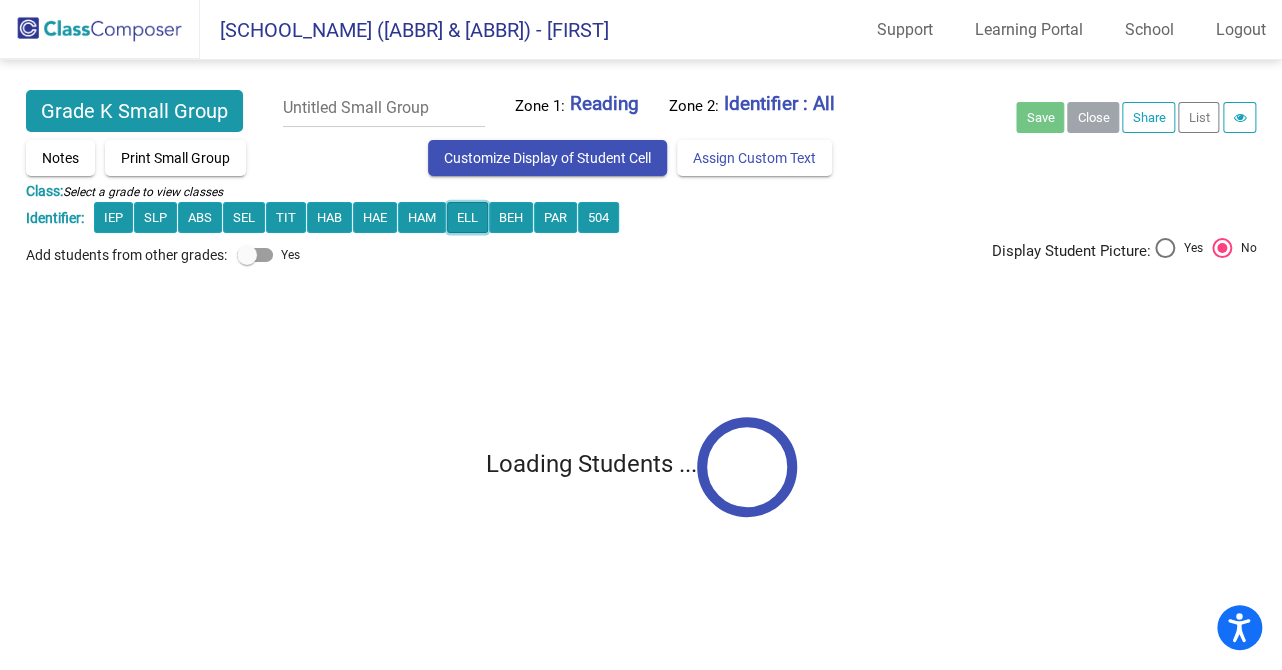 click on "ELL" at bounding box center (113, 217) 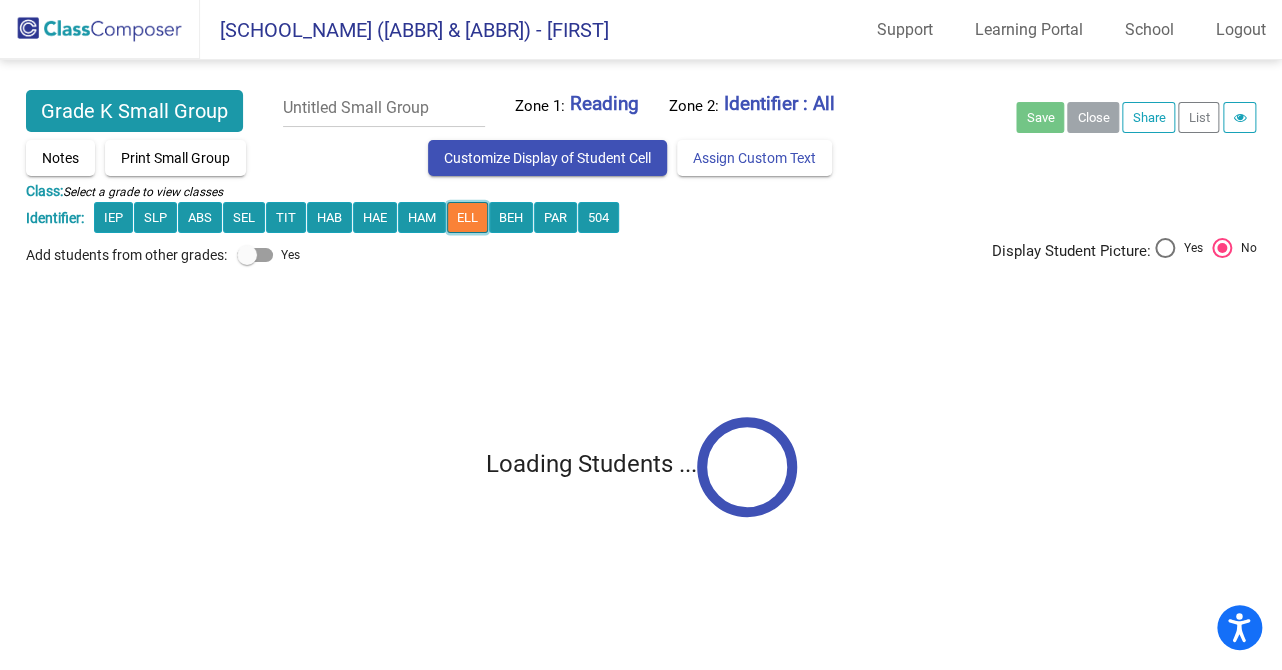 click on "ELL" at bounding box center (113, 217) 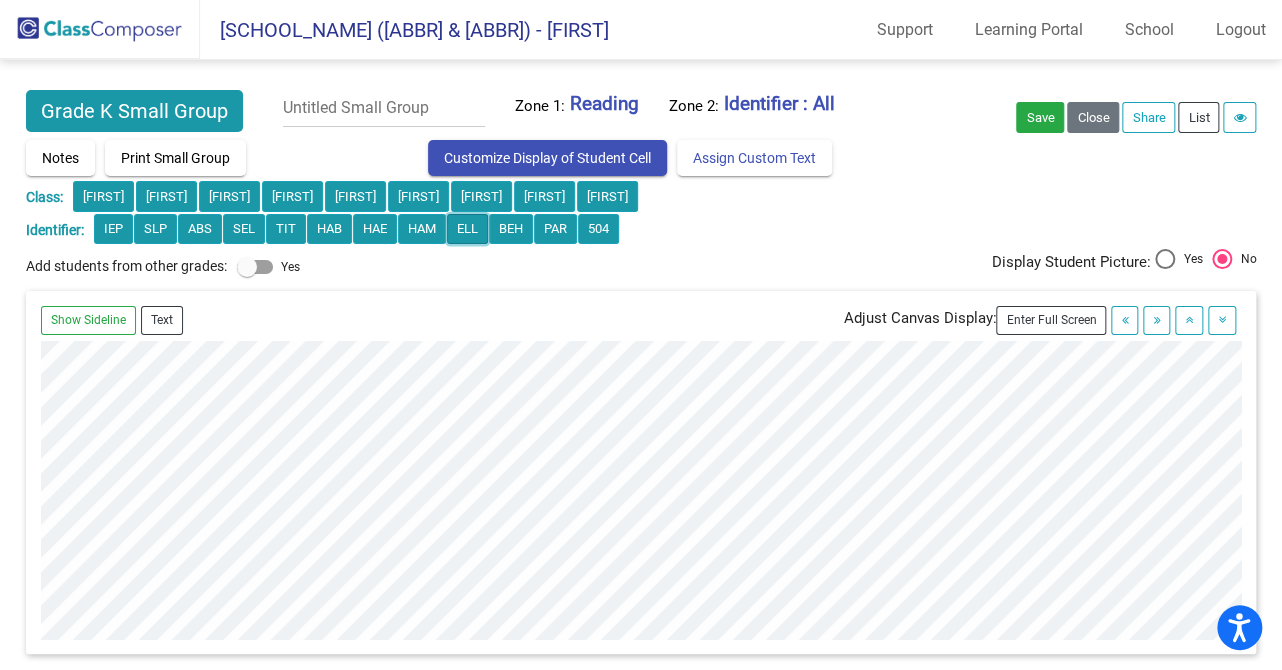 click on "ELL" at bounding box center (113, 229) 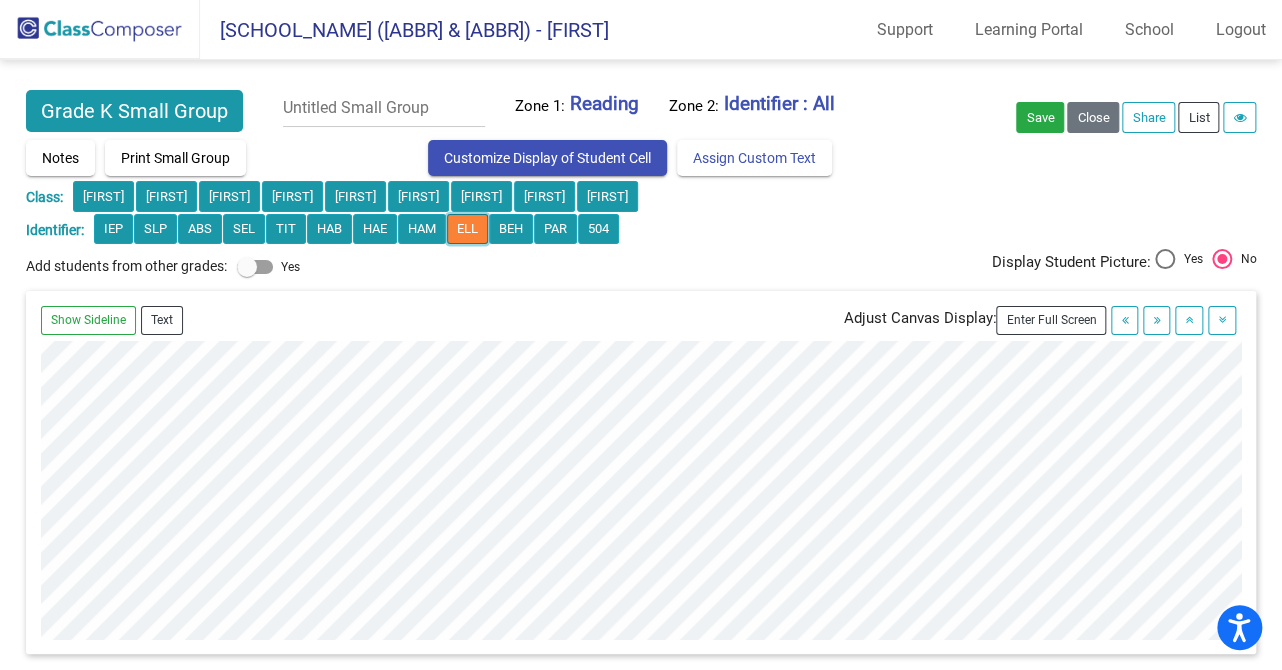 scroll, scrollTop: 609, scrollLeft: 0, axis: vertical 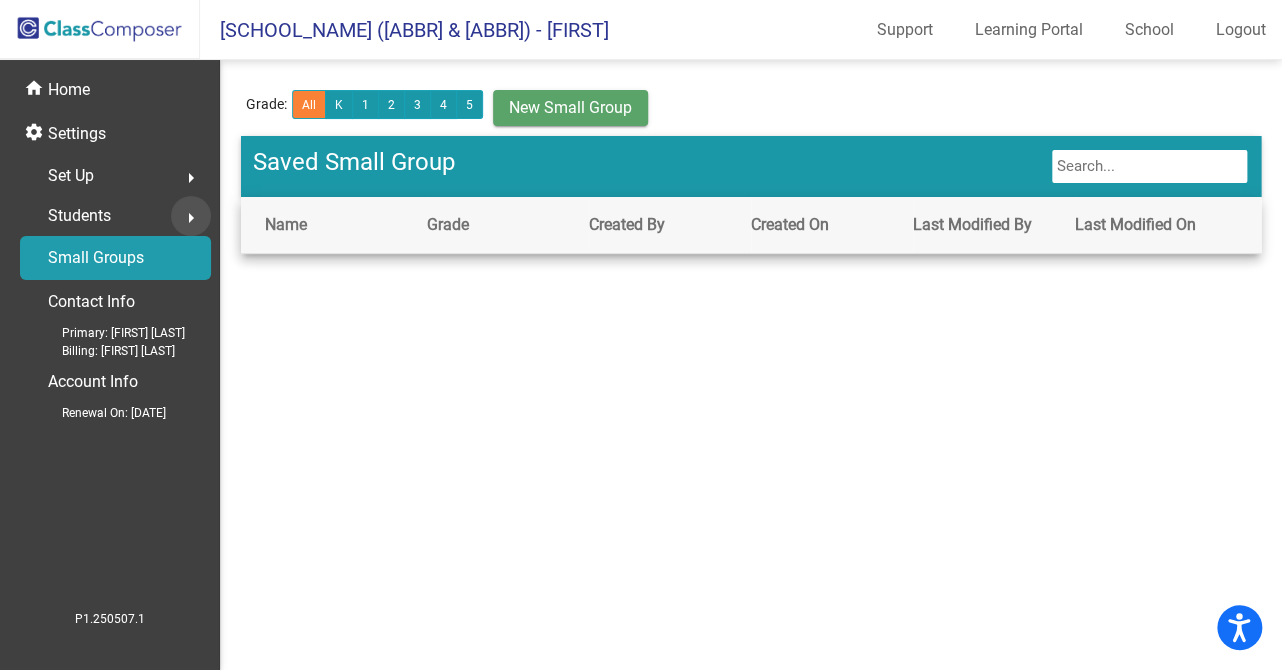 click on "arrow_right" 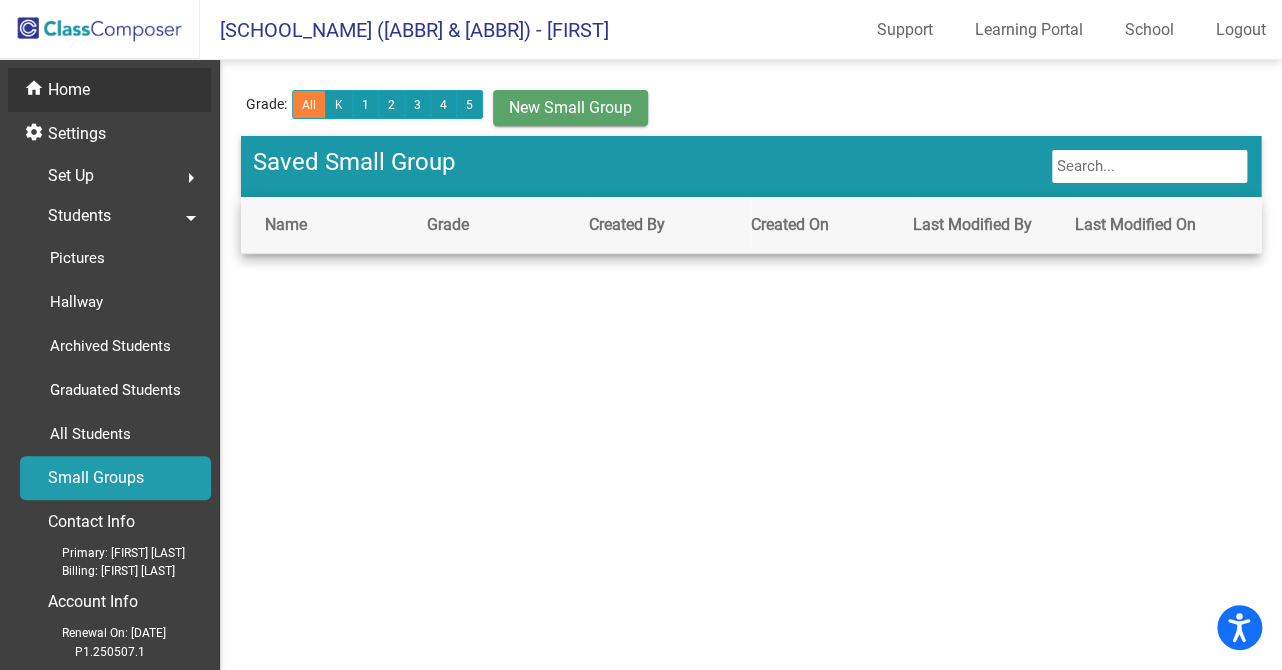 click on "Home" 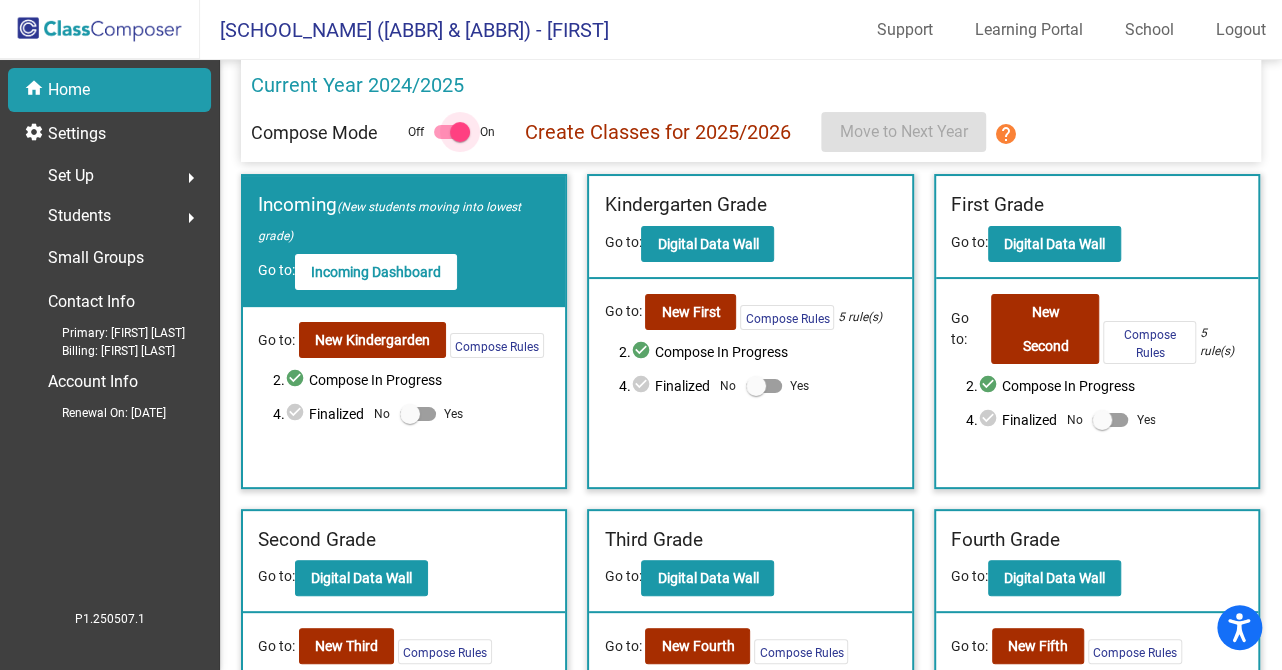 click at bounding box center [460, 132] 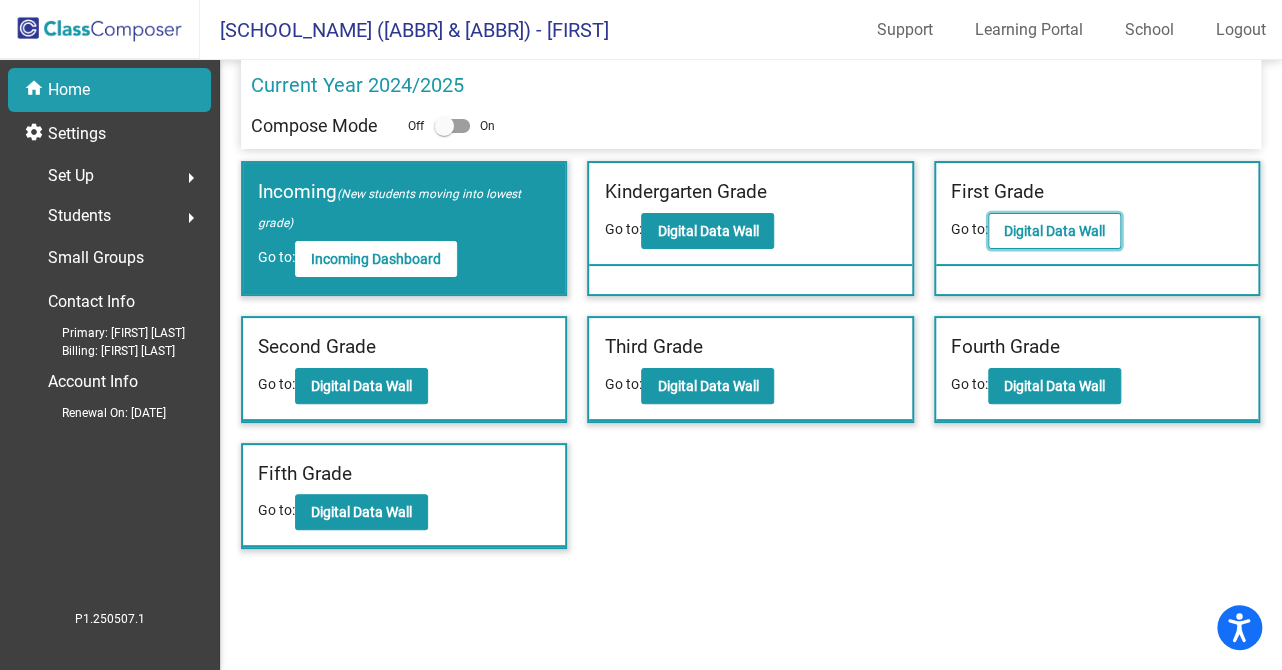 click on "Digital Data Wall" 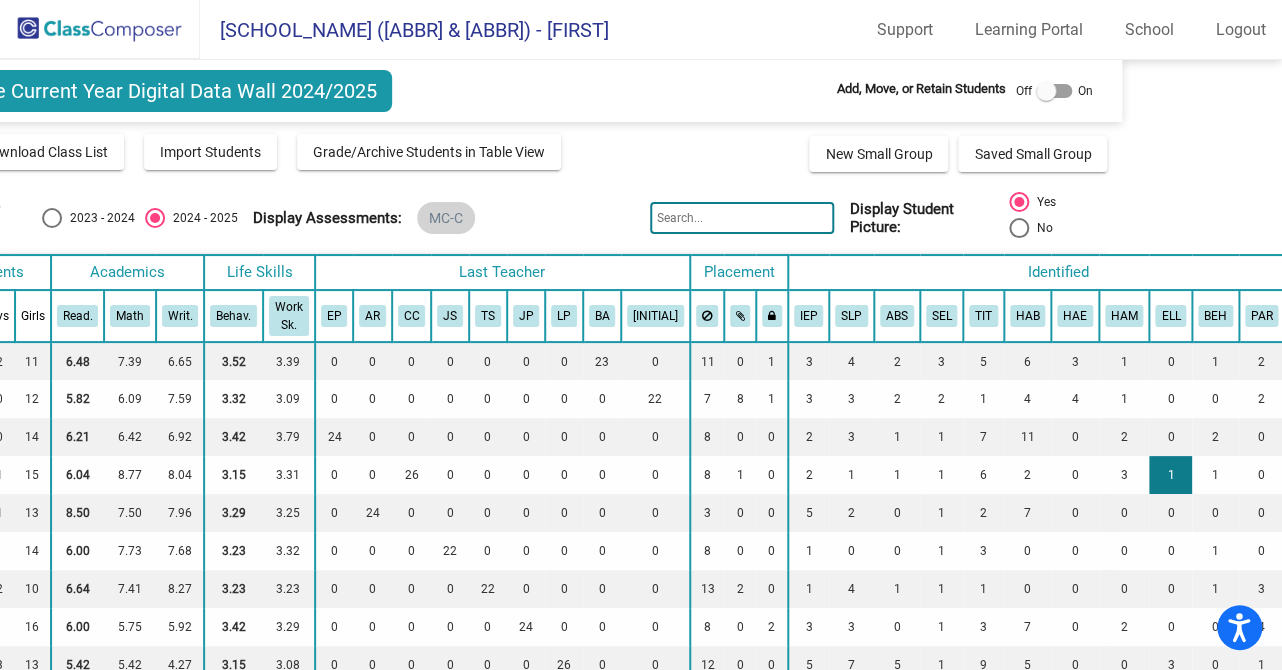 scroll, scrollTop: 2, scrollLeft: 0, axis: vertical 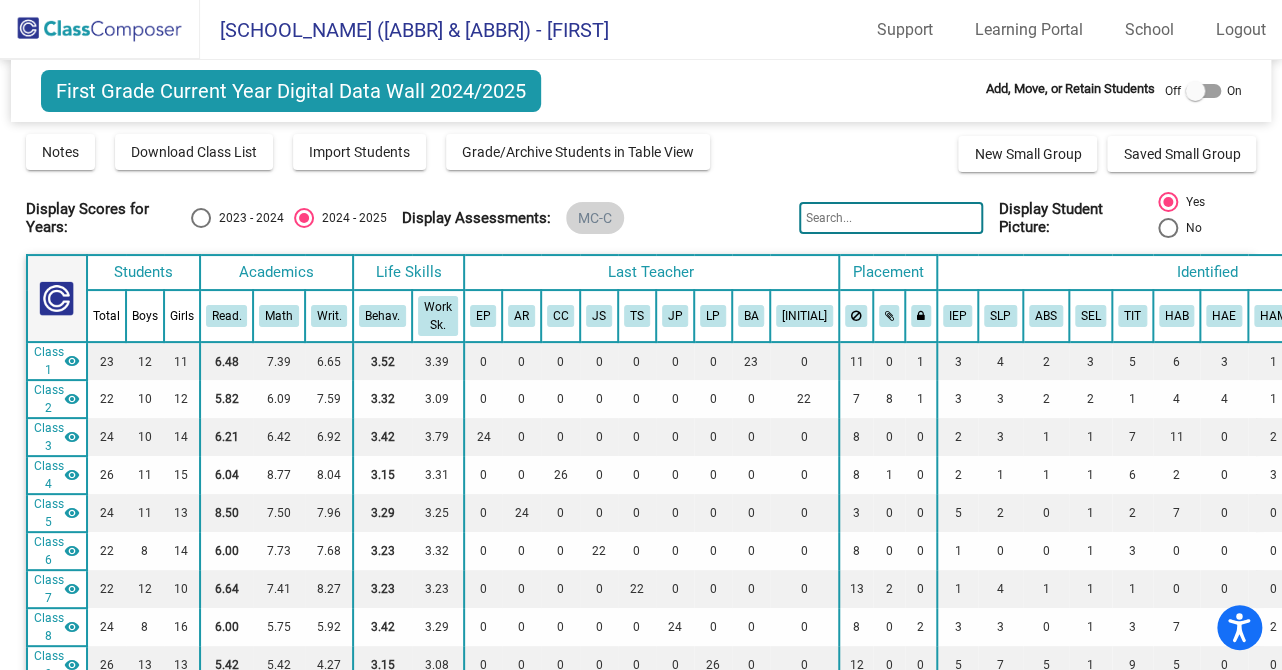 click on "Class 4" 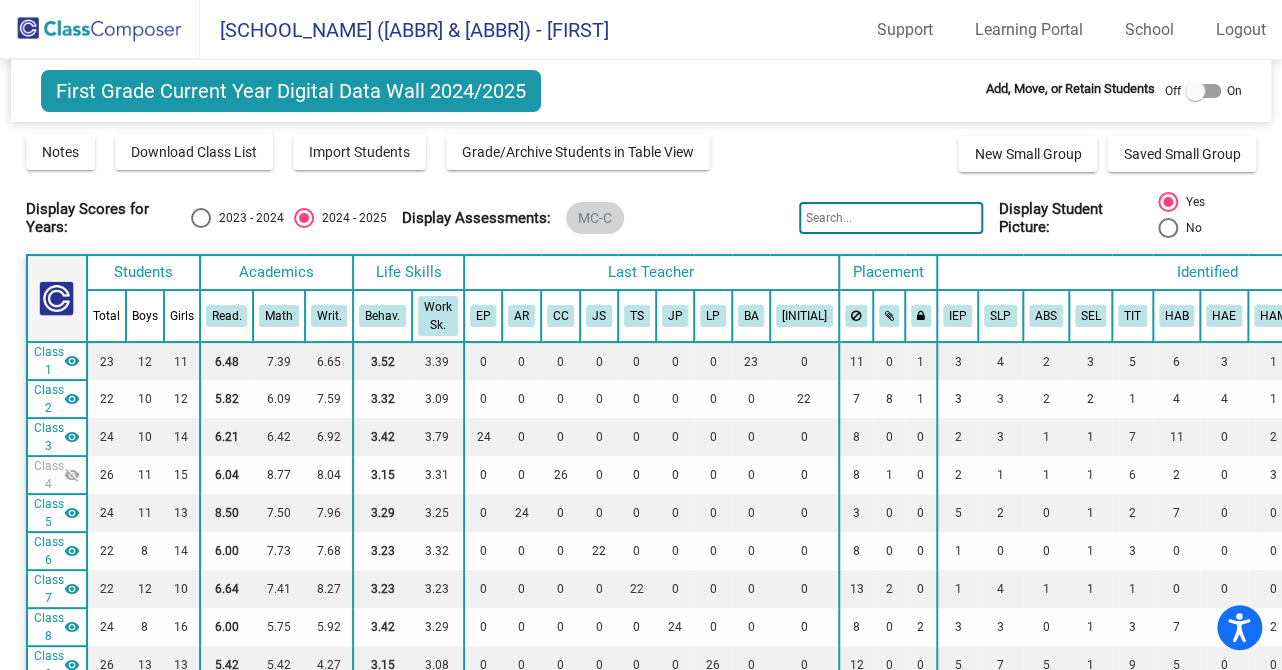 click on "Class 4" 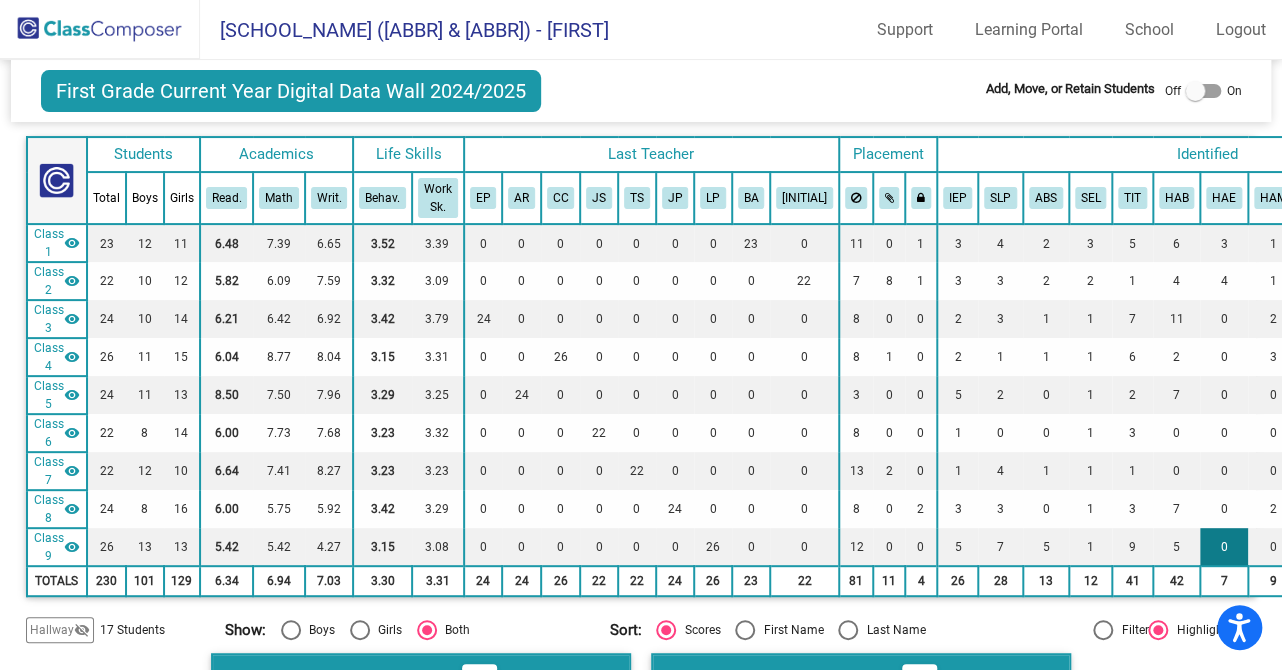 scroll, scrollTop: 120, scrollLeft: 149, axis: both 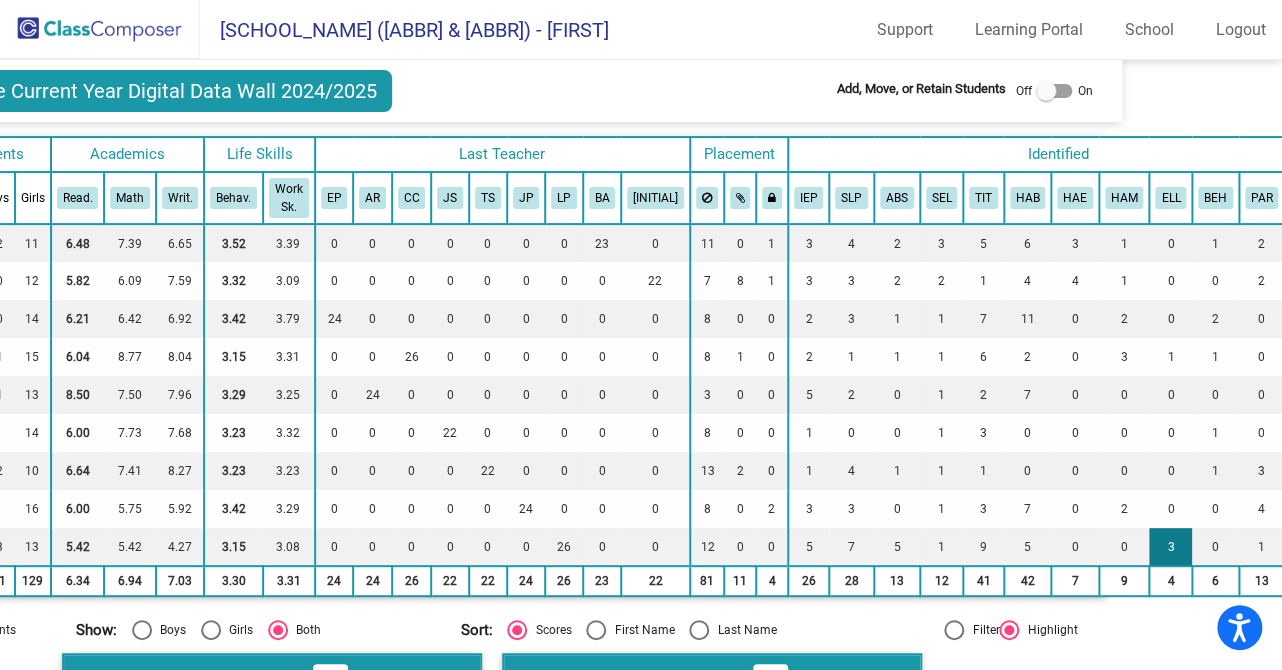 click on "3" 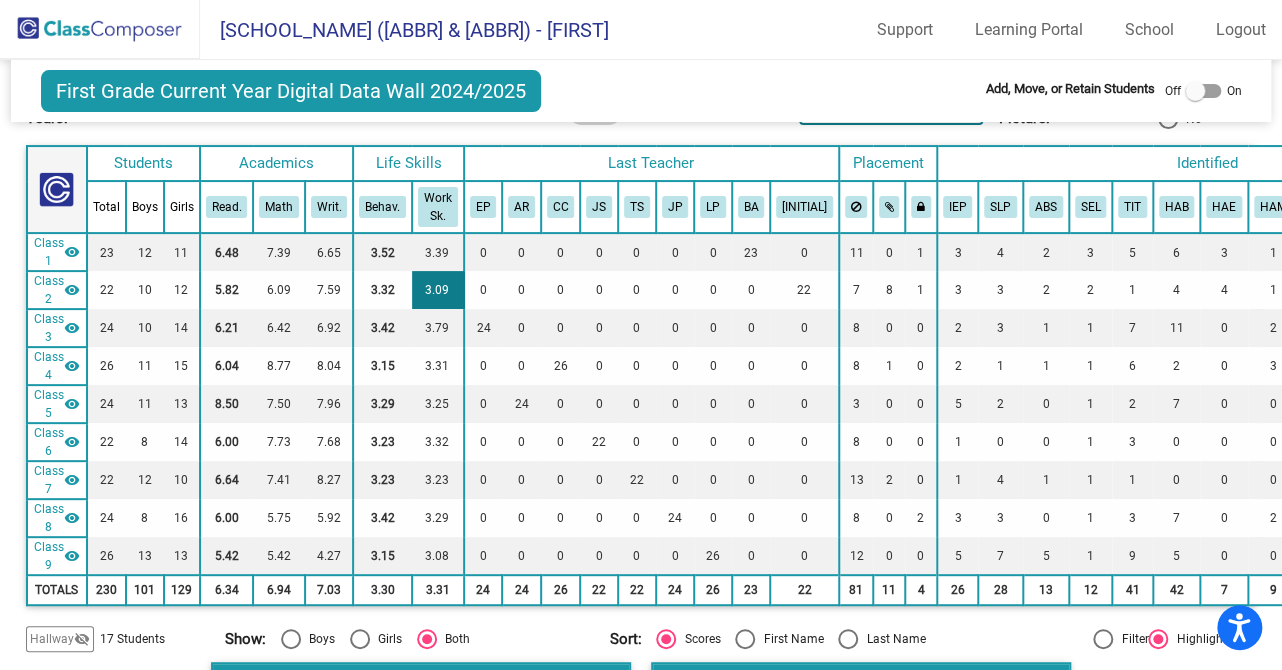 scroll, scrollTop: 0, scrollLeft: 0, axis: both 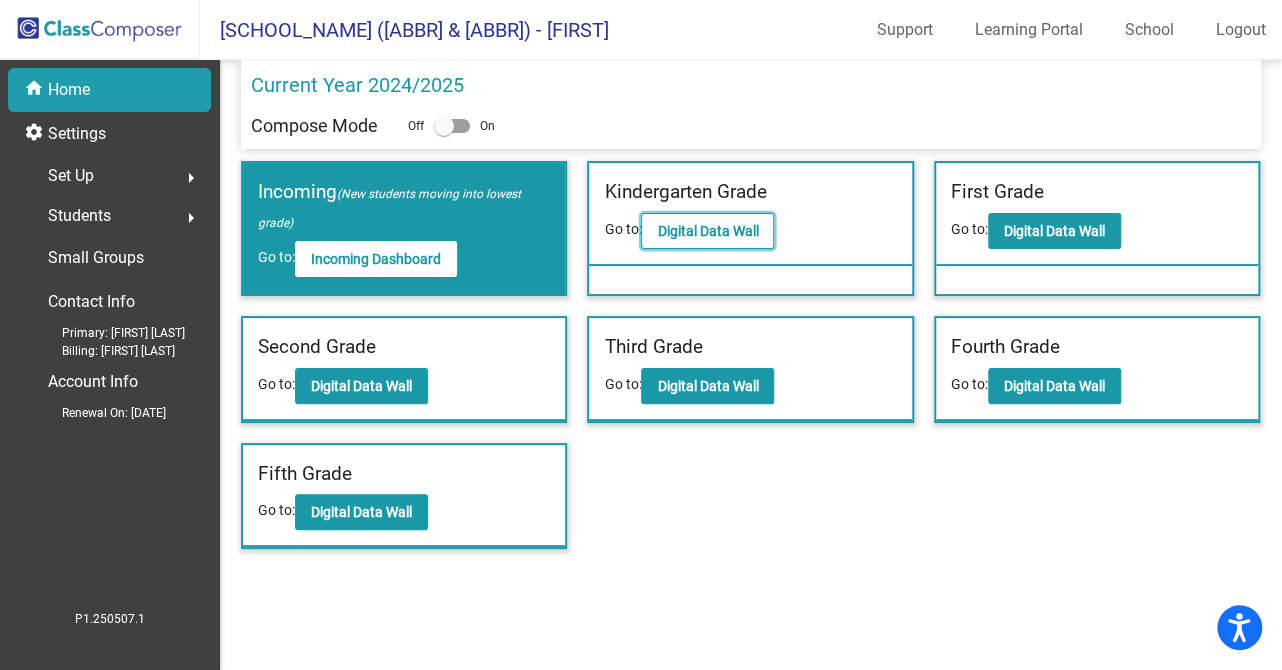 click on "Digital Data Wall" 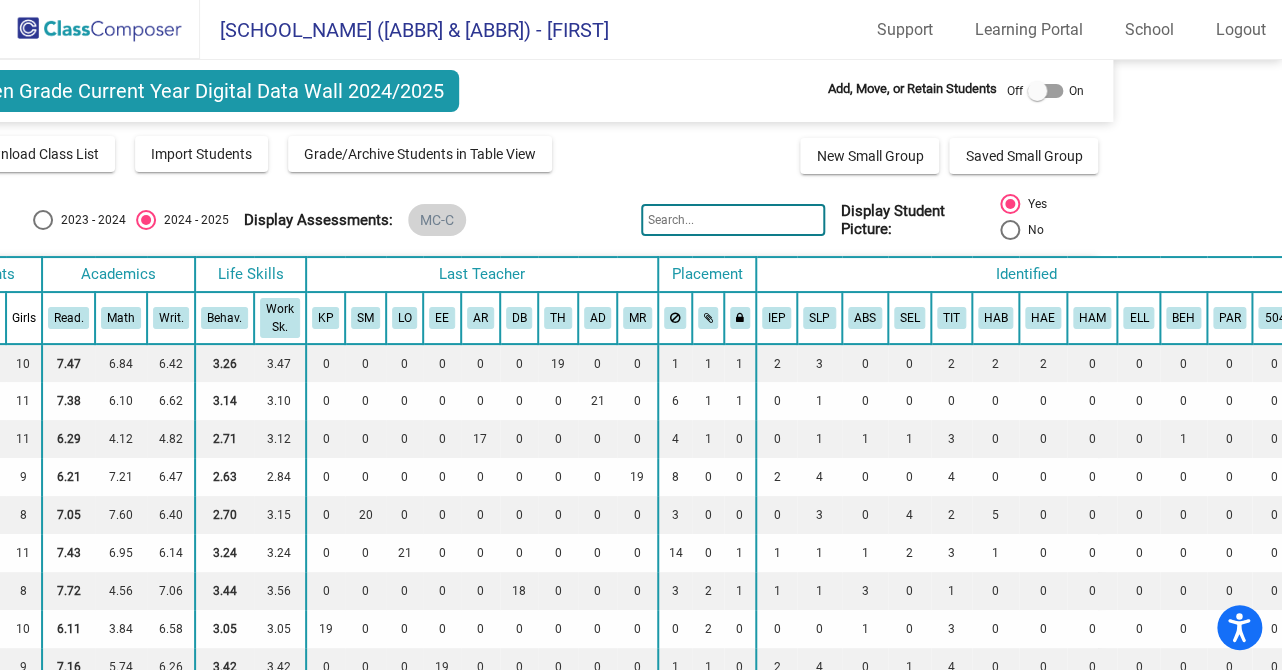 scroll, scrollTop: 0, scrollLeft: 0, axis: both 